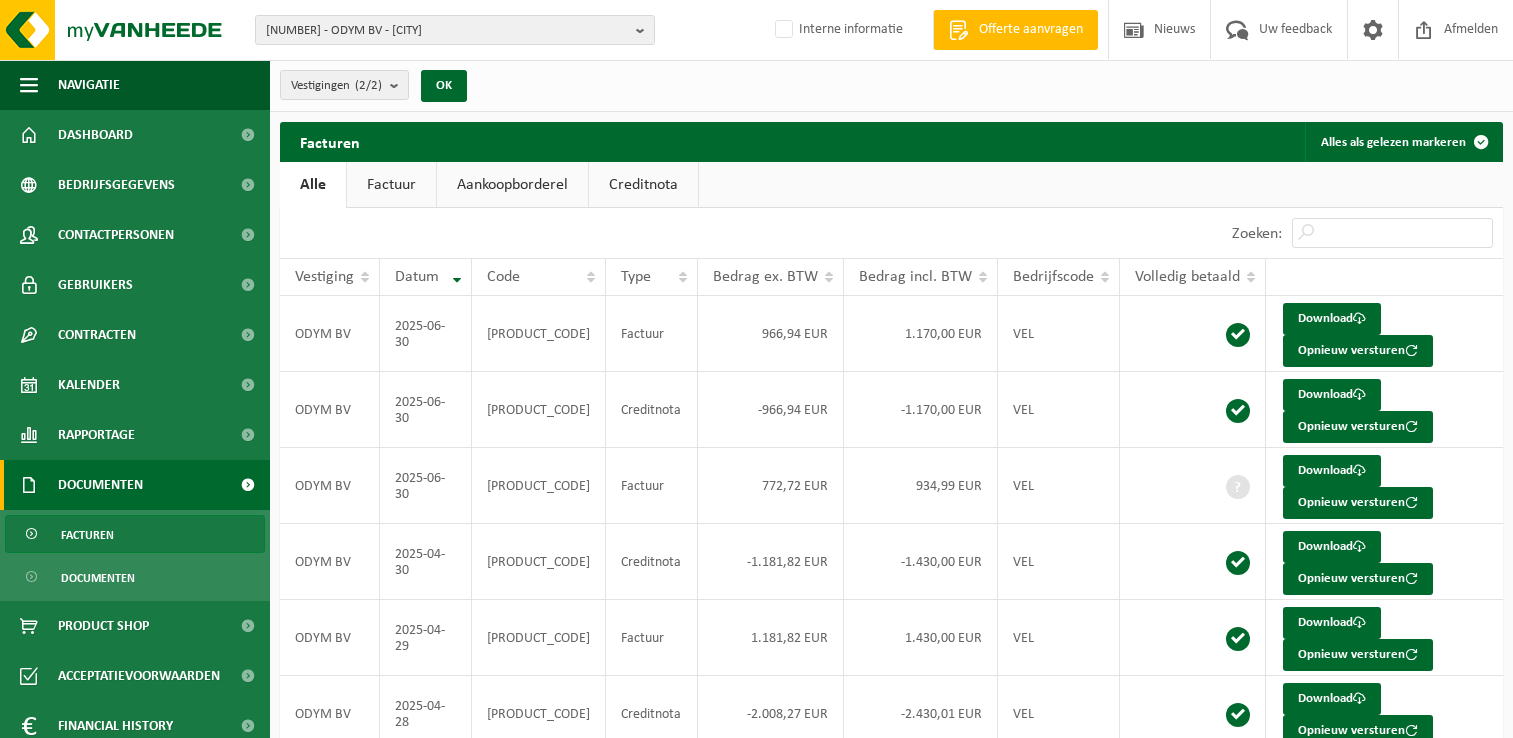 scroll, scrollTop: 0, scrollLeft: 0, axis: both 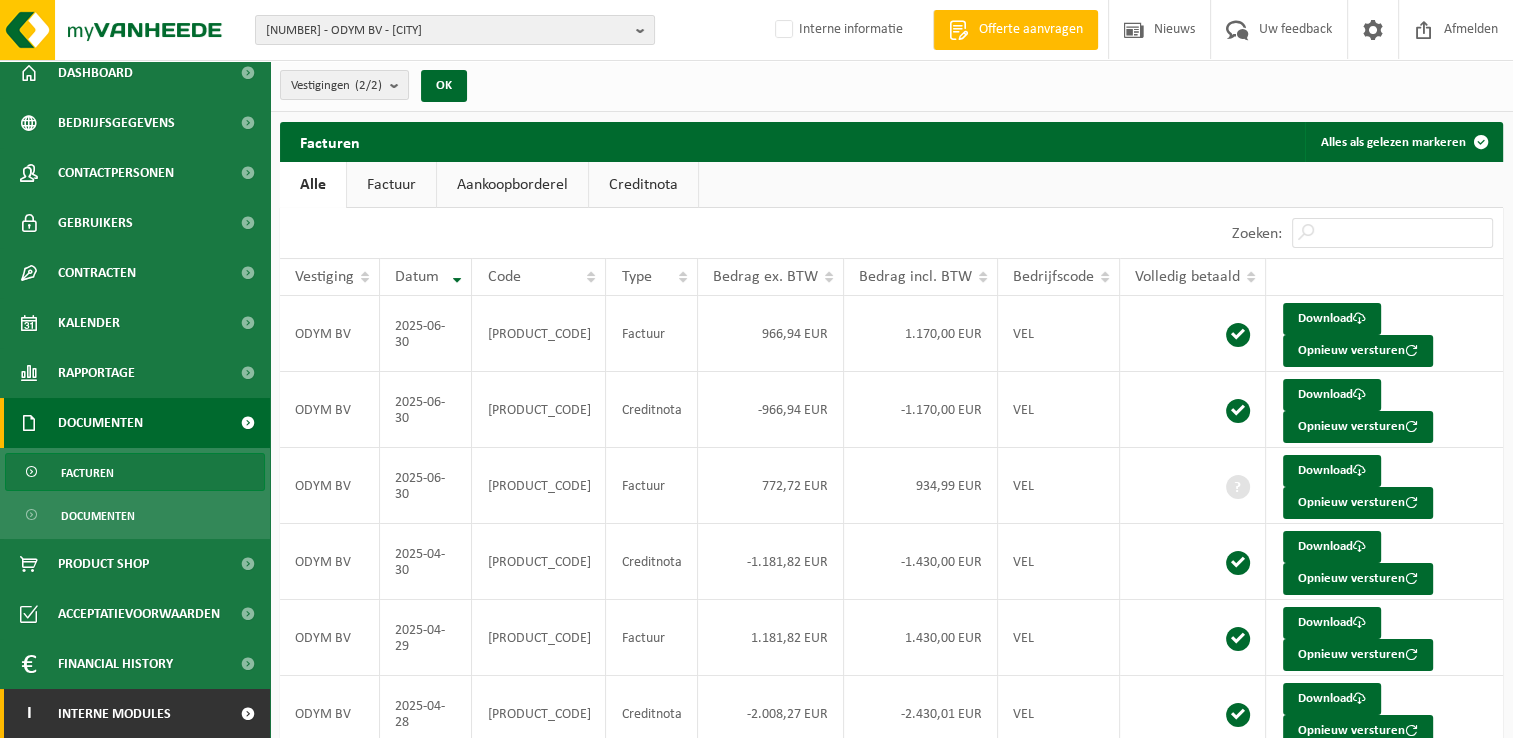 click at bounding box center [247, 714] 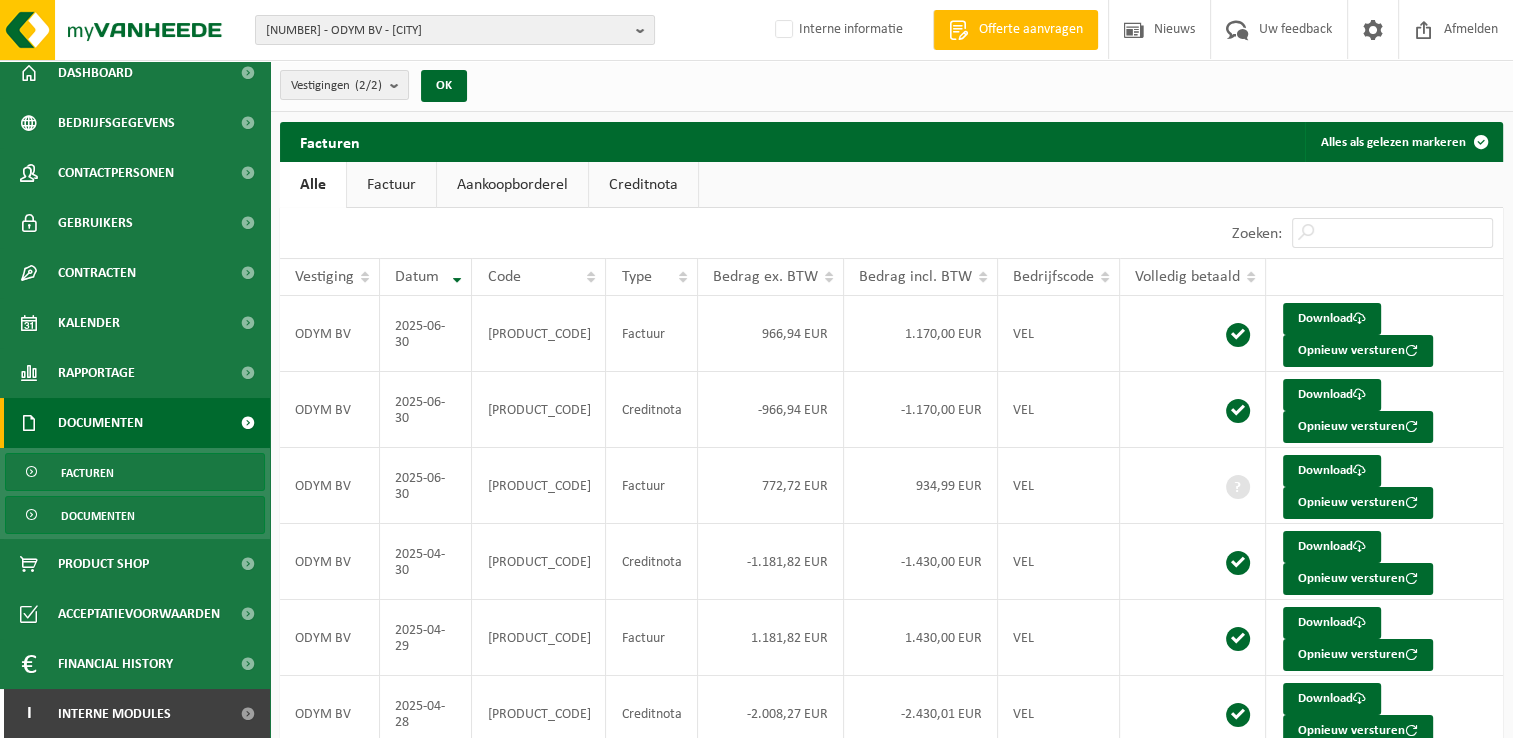 scroll, scrollTop: 162, scrollLeft: 0, axis: vertical 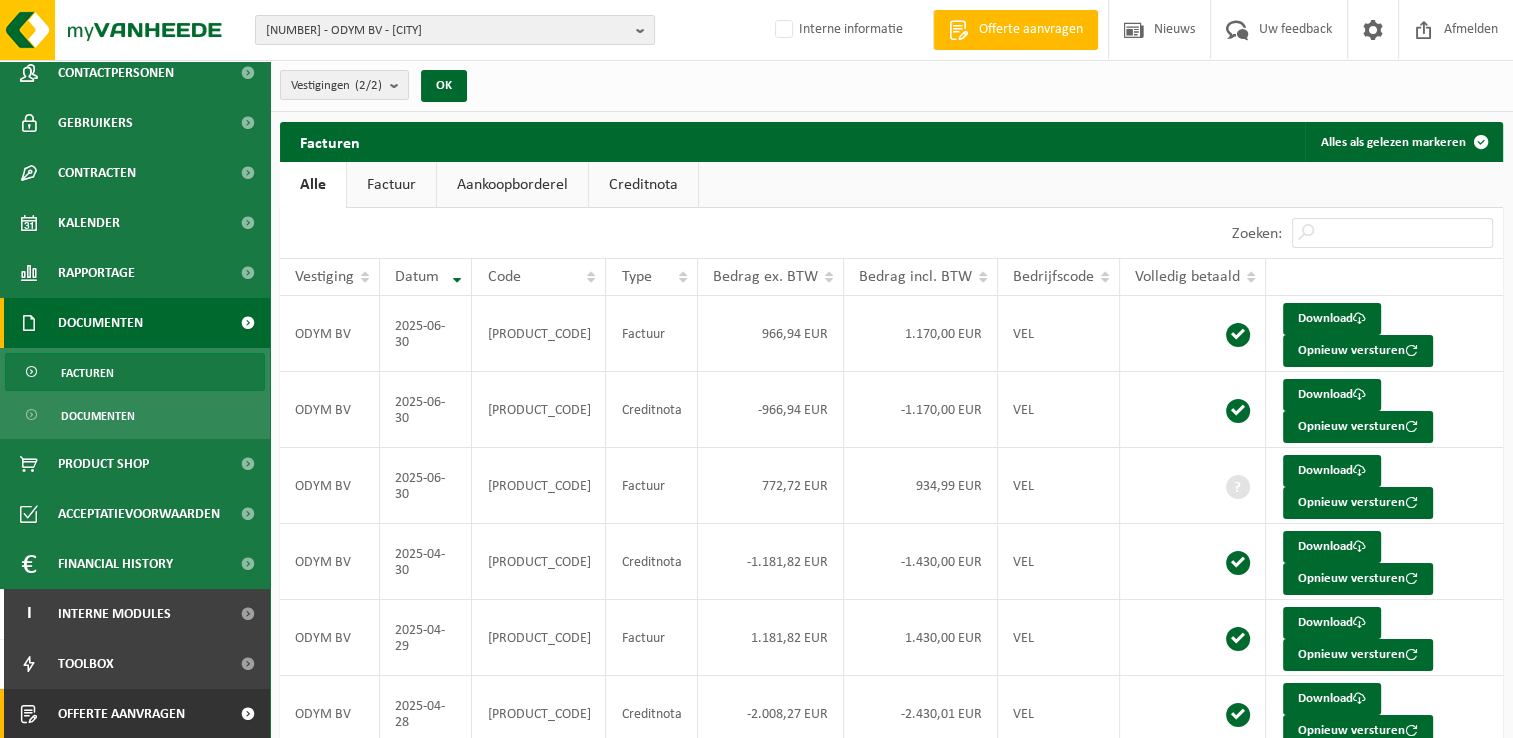 click at bounding box center [247, 714] 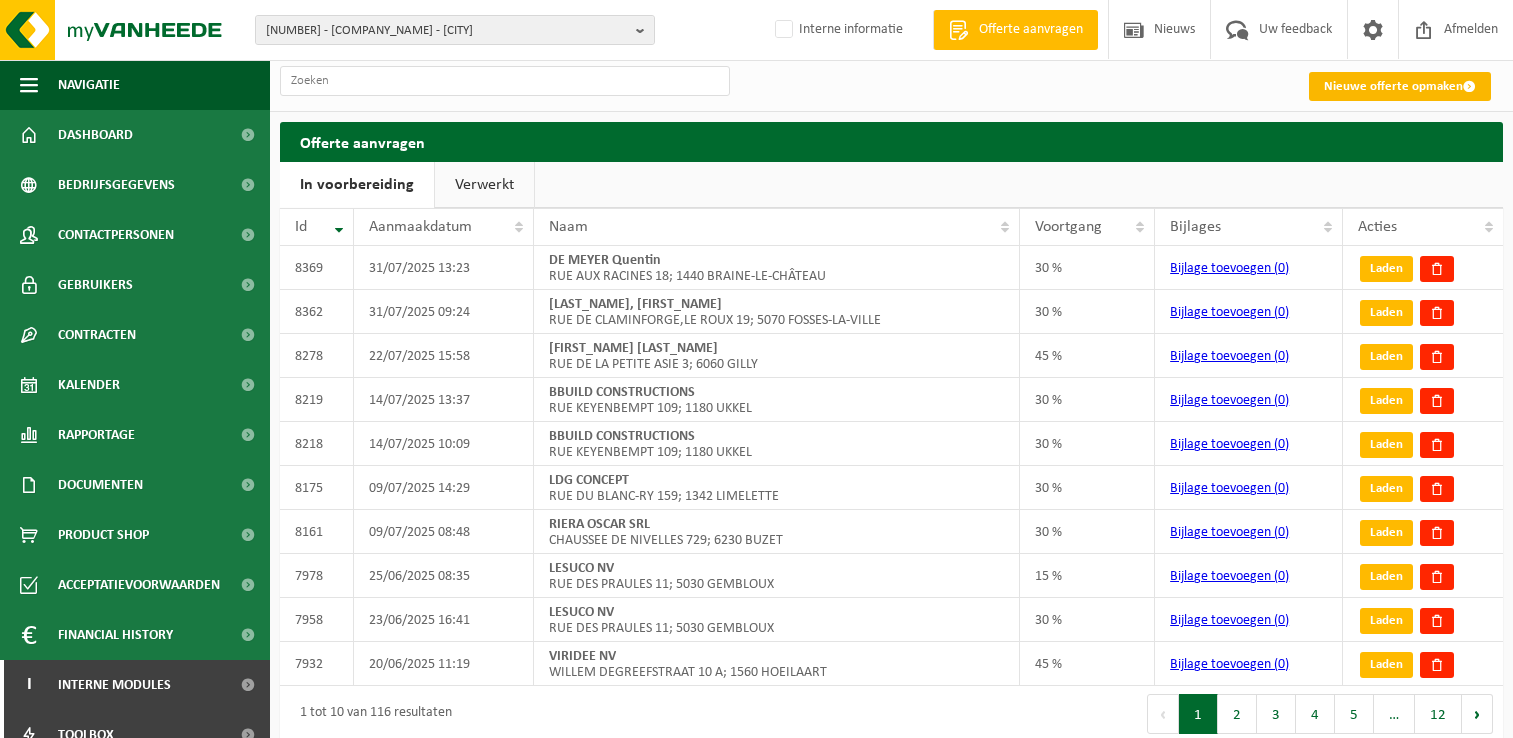 scroll, scrollTop: 0, scrollLeft: 0, axis: both 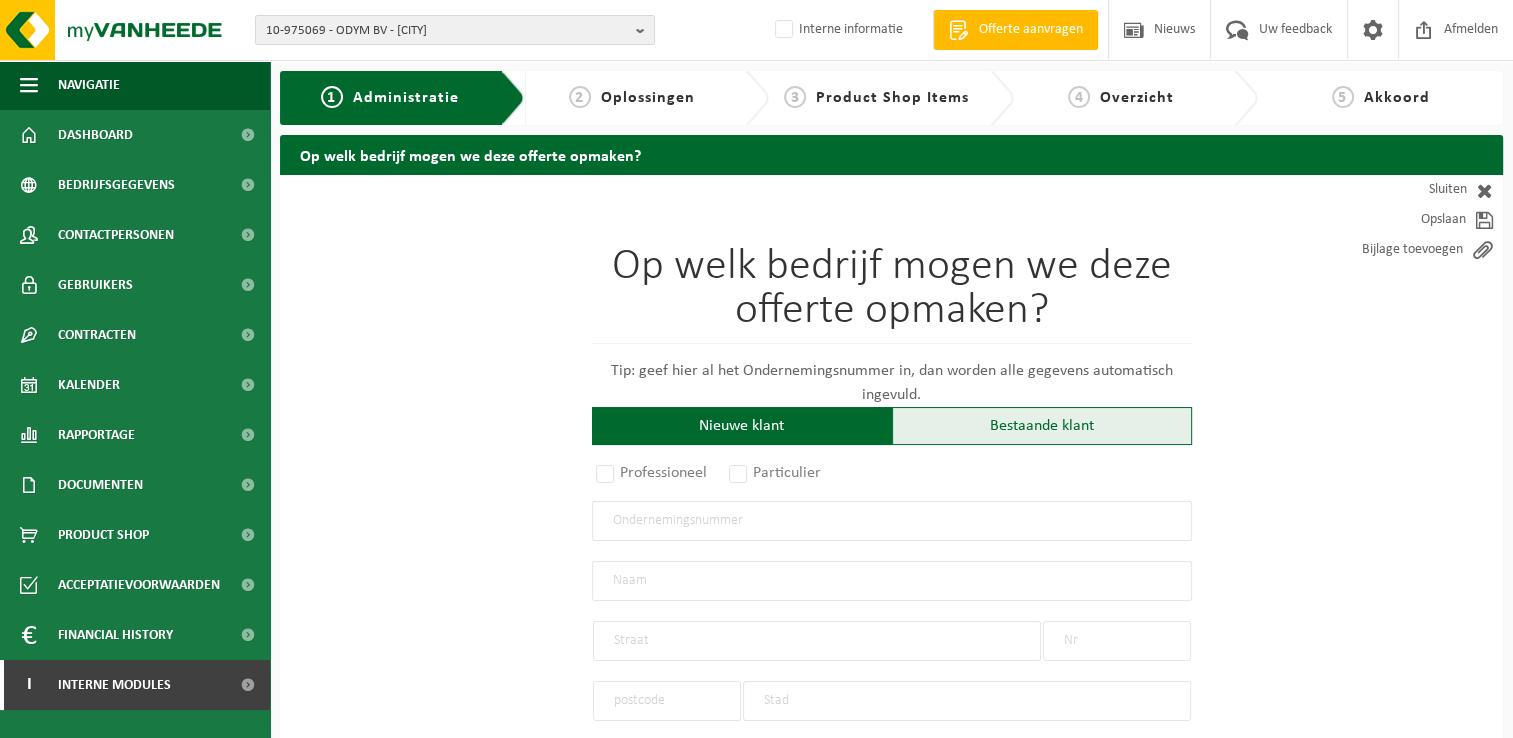 click on "Bestaande klant" at bounding box center (1042, 426) 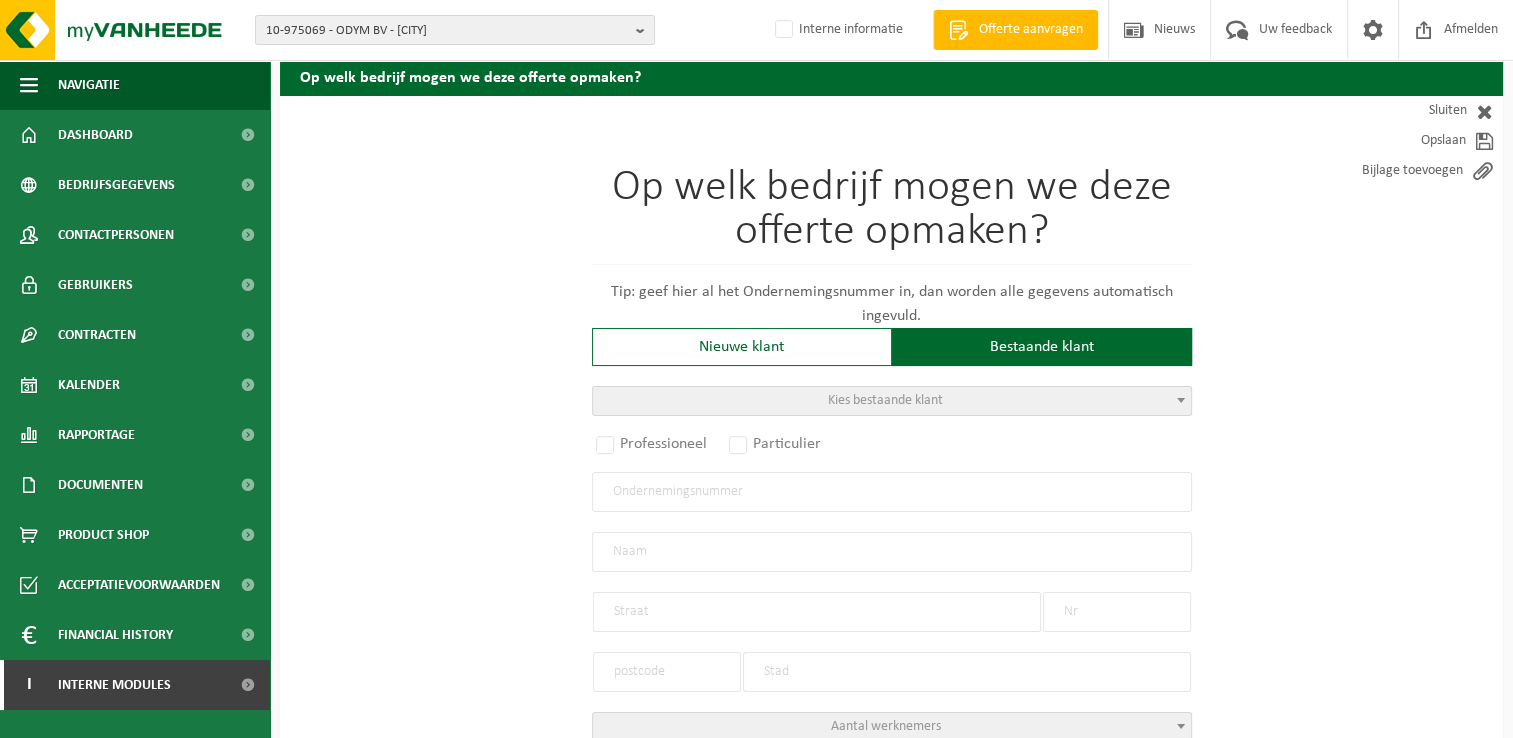 scroll, scrollTop: 200, scrollLeft: 0, axis: vertical 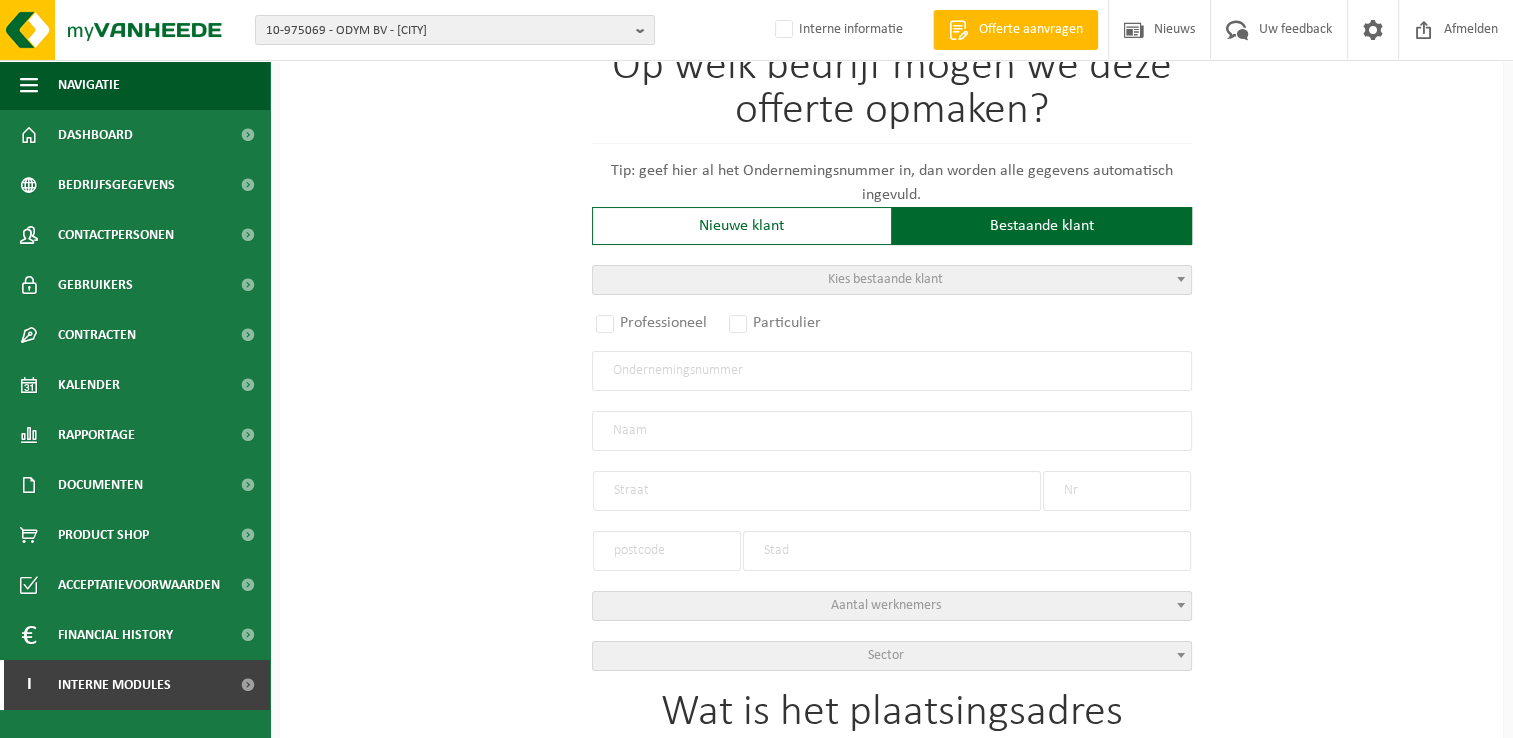click on "Kies bestaande klant" at bounding box center [885, 279] 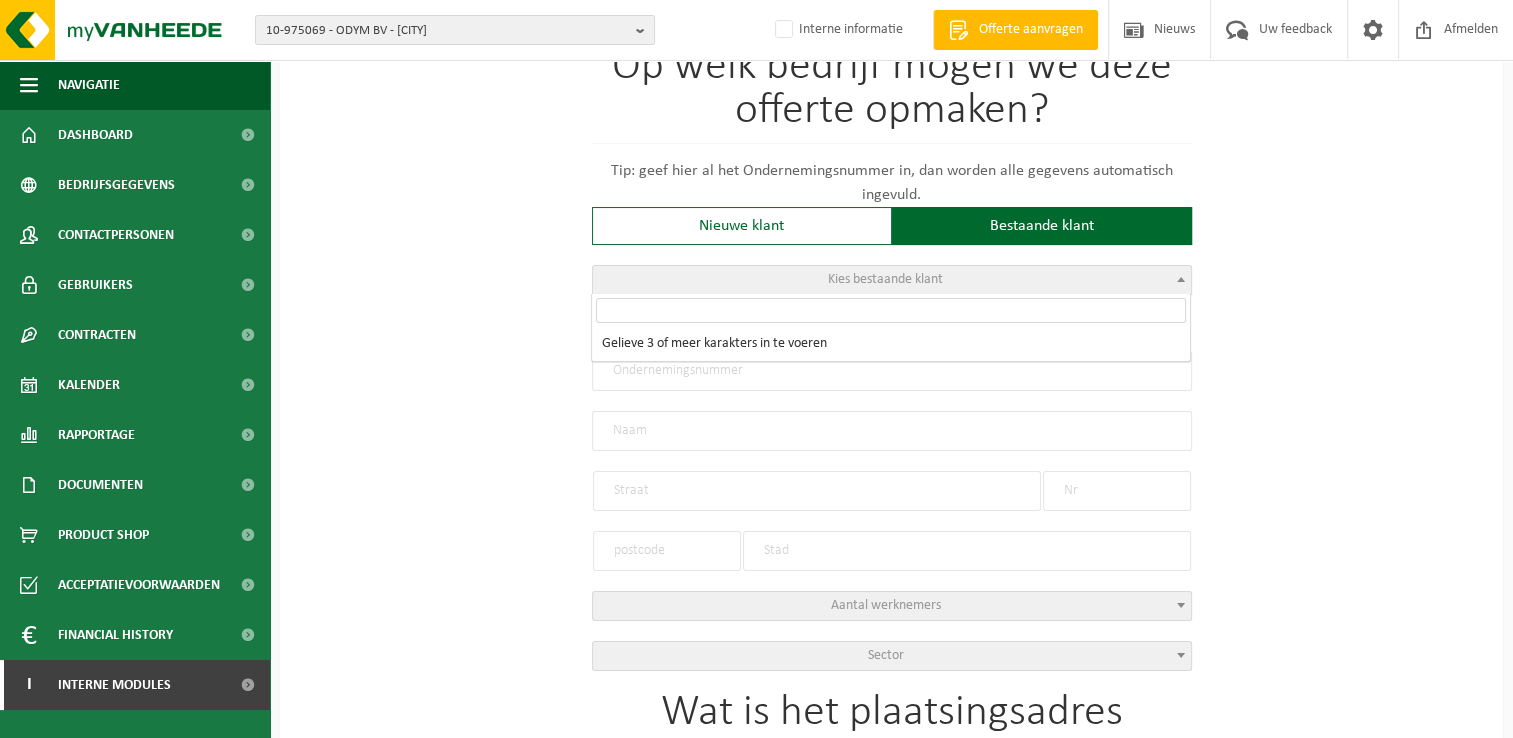 click at bounding box center [891, 310] 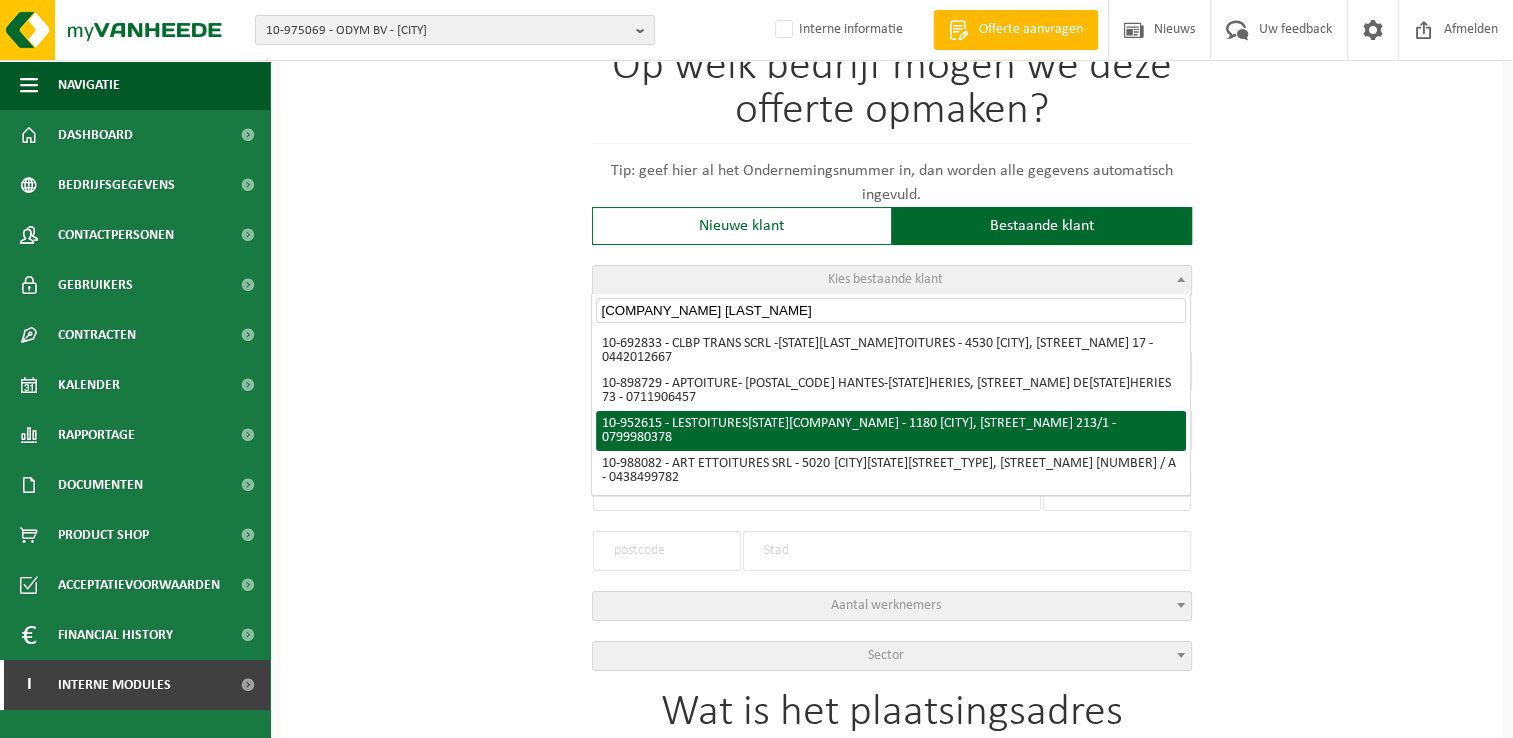 type on "TOITURE WI" 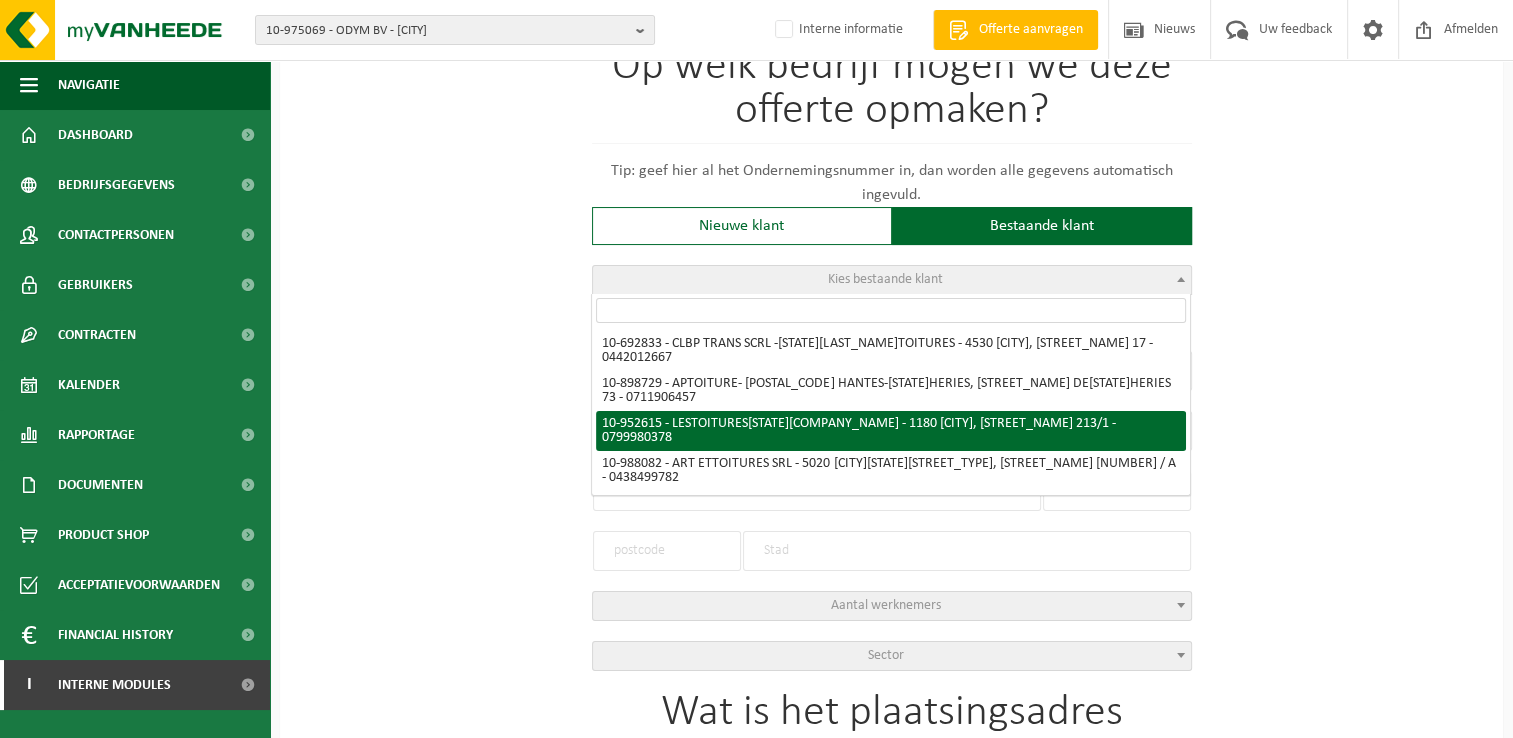 radio on "true" 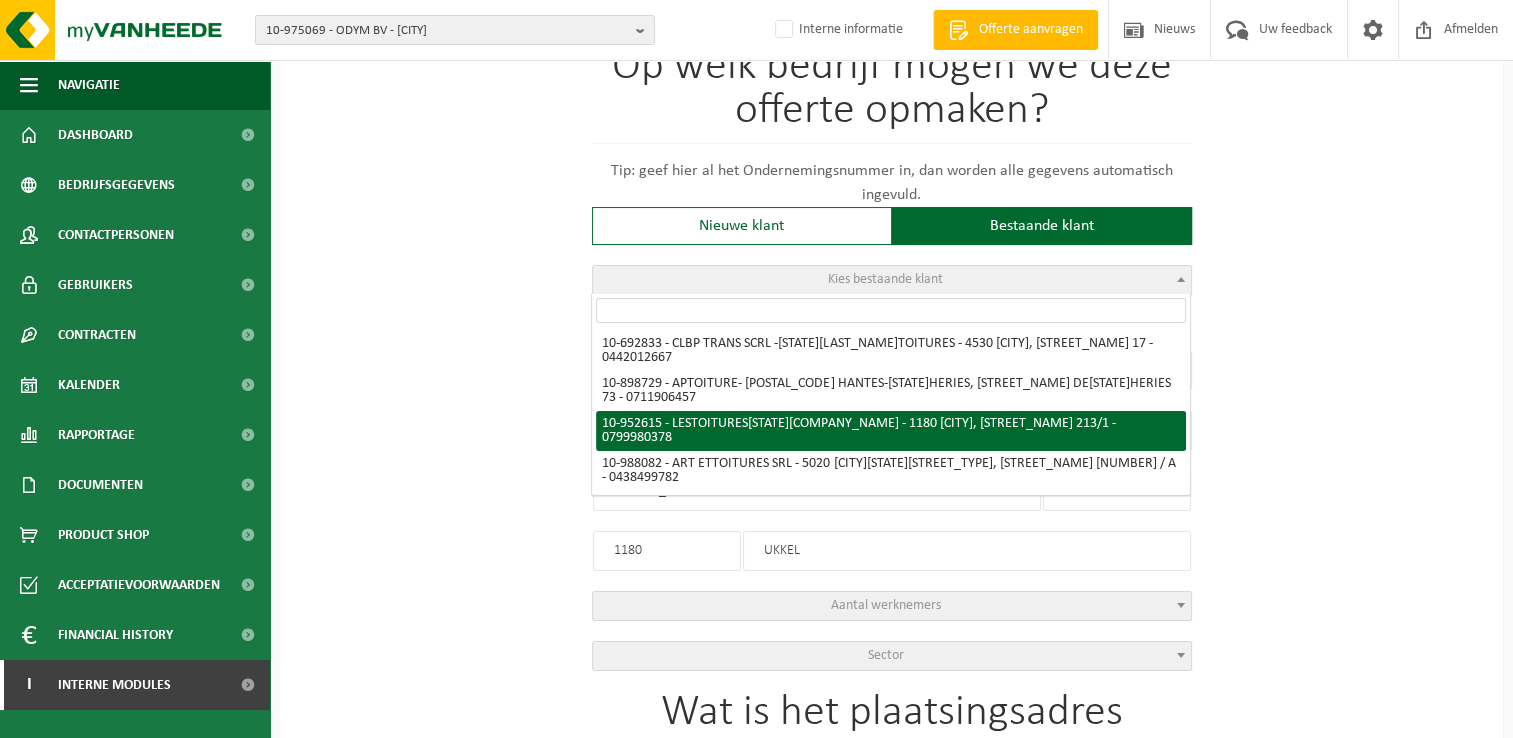 select on "11" 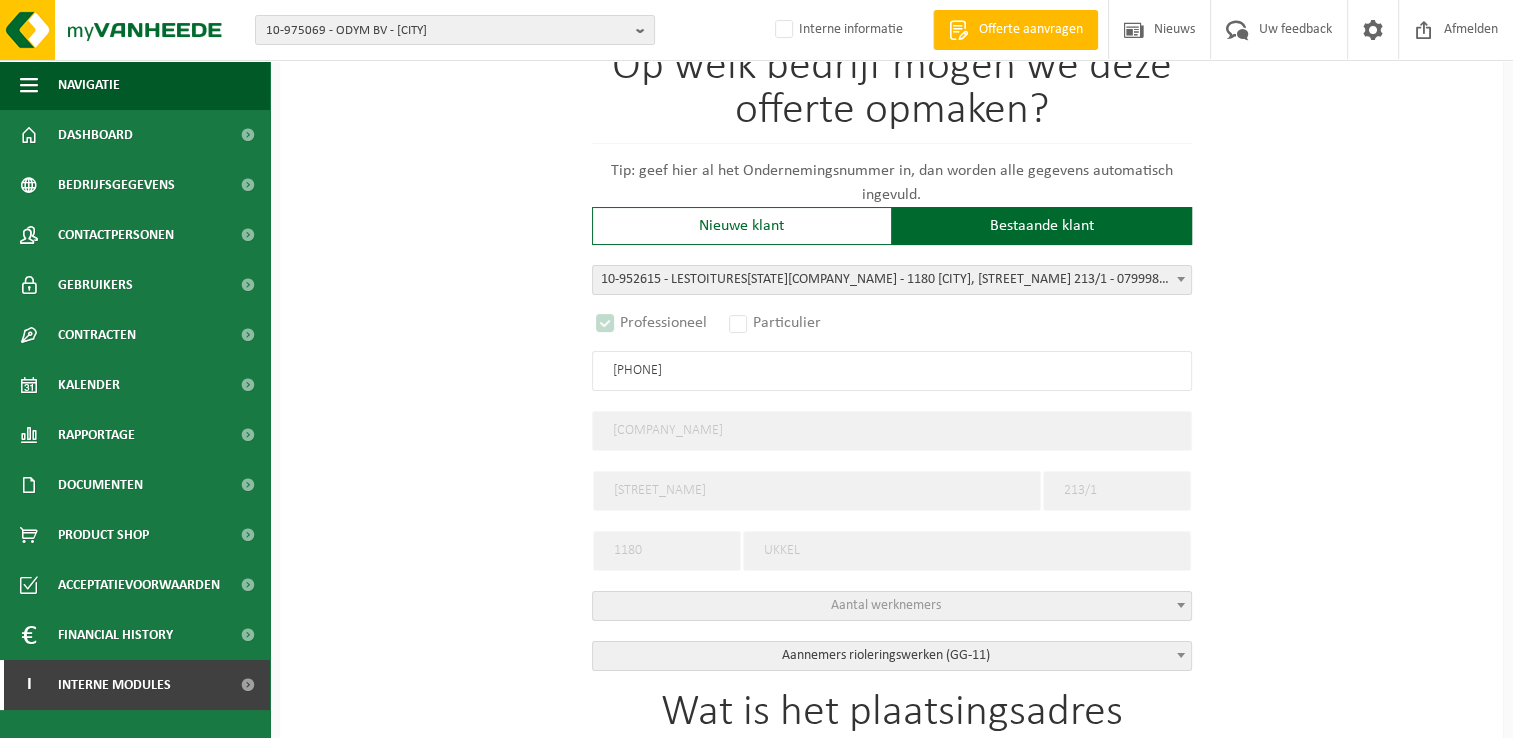 select on "D" 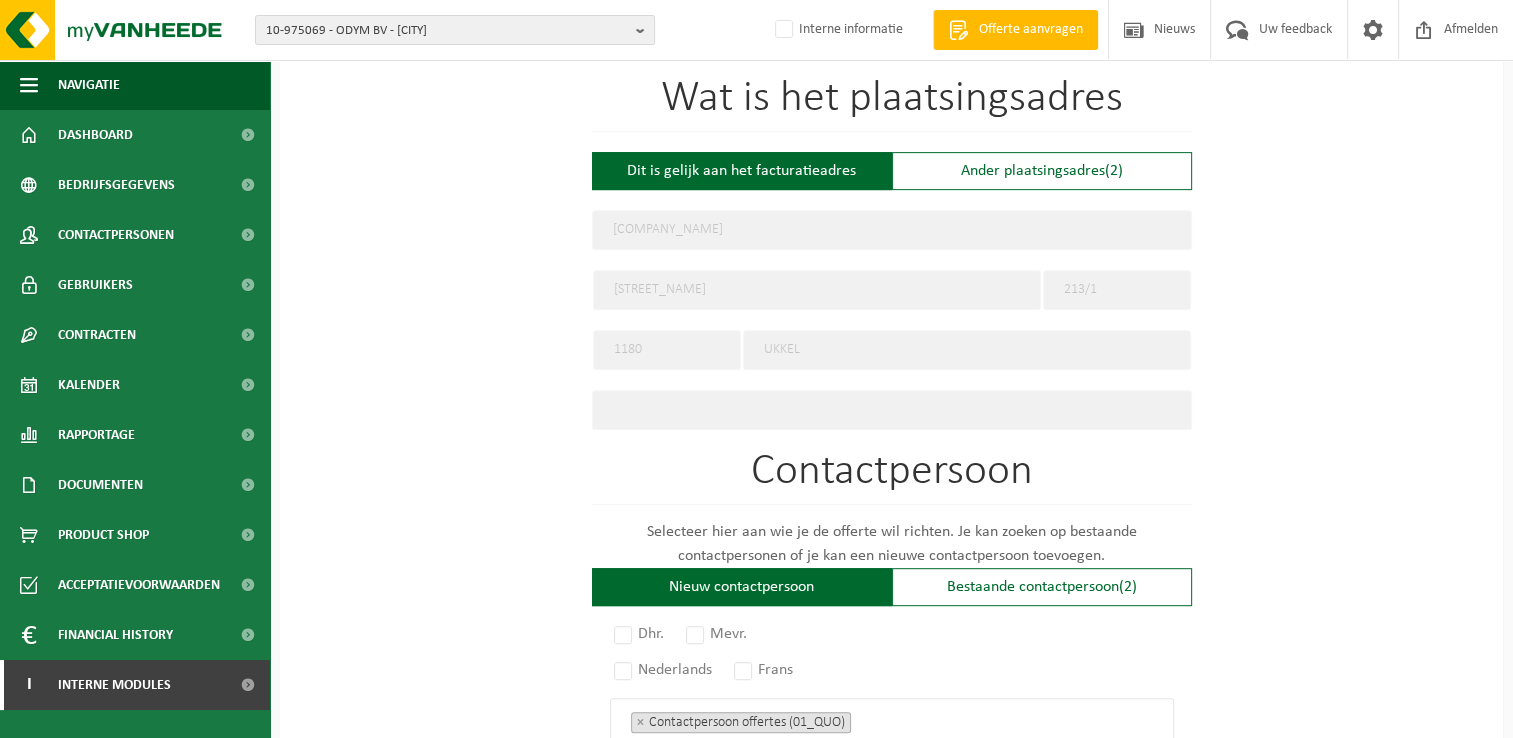 scroll, scrollTop: 600, scrollLeft: 0, axis: vertical 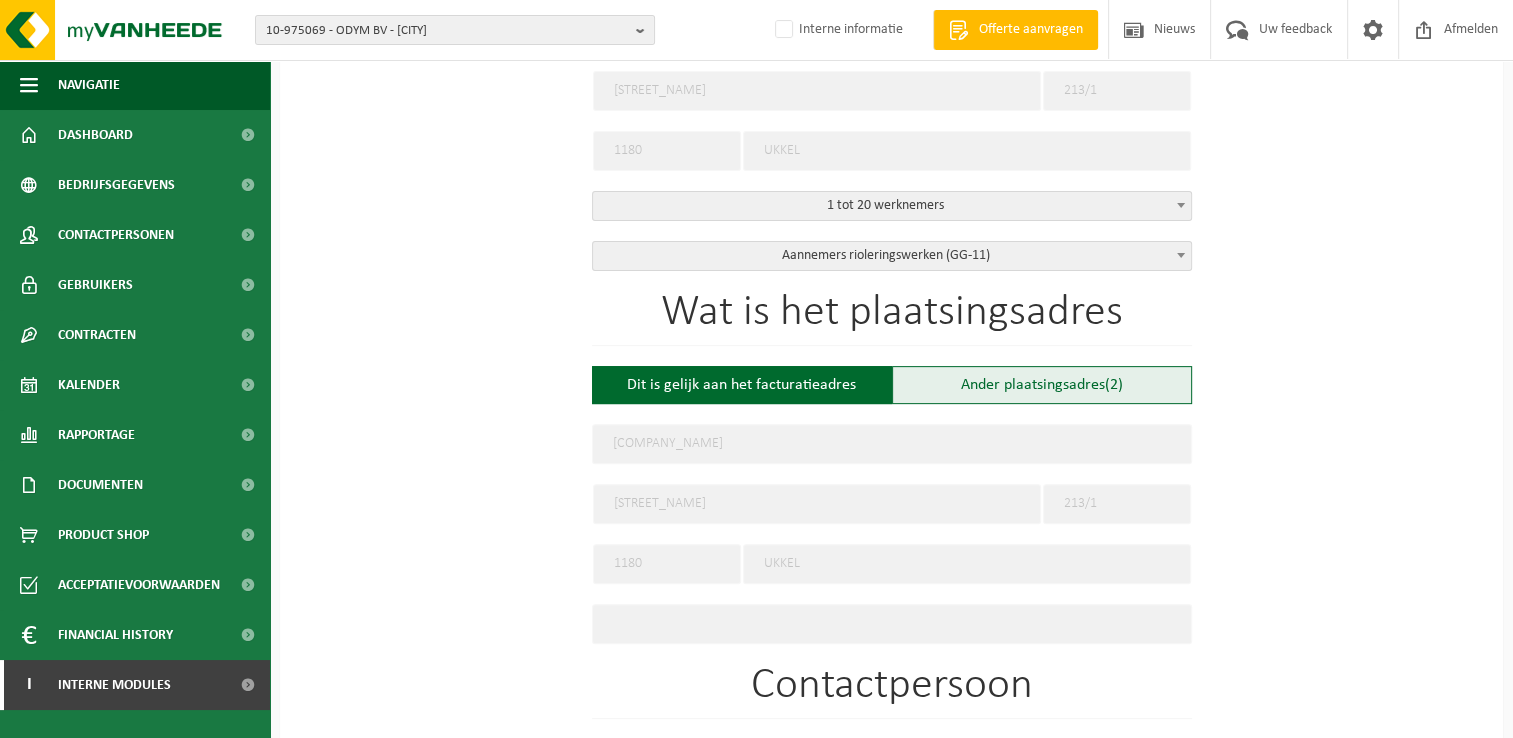 click on "Ander plaatsingsadres  (2)" at bounding box center (1042, 385) 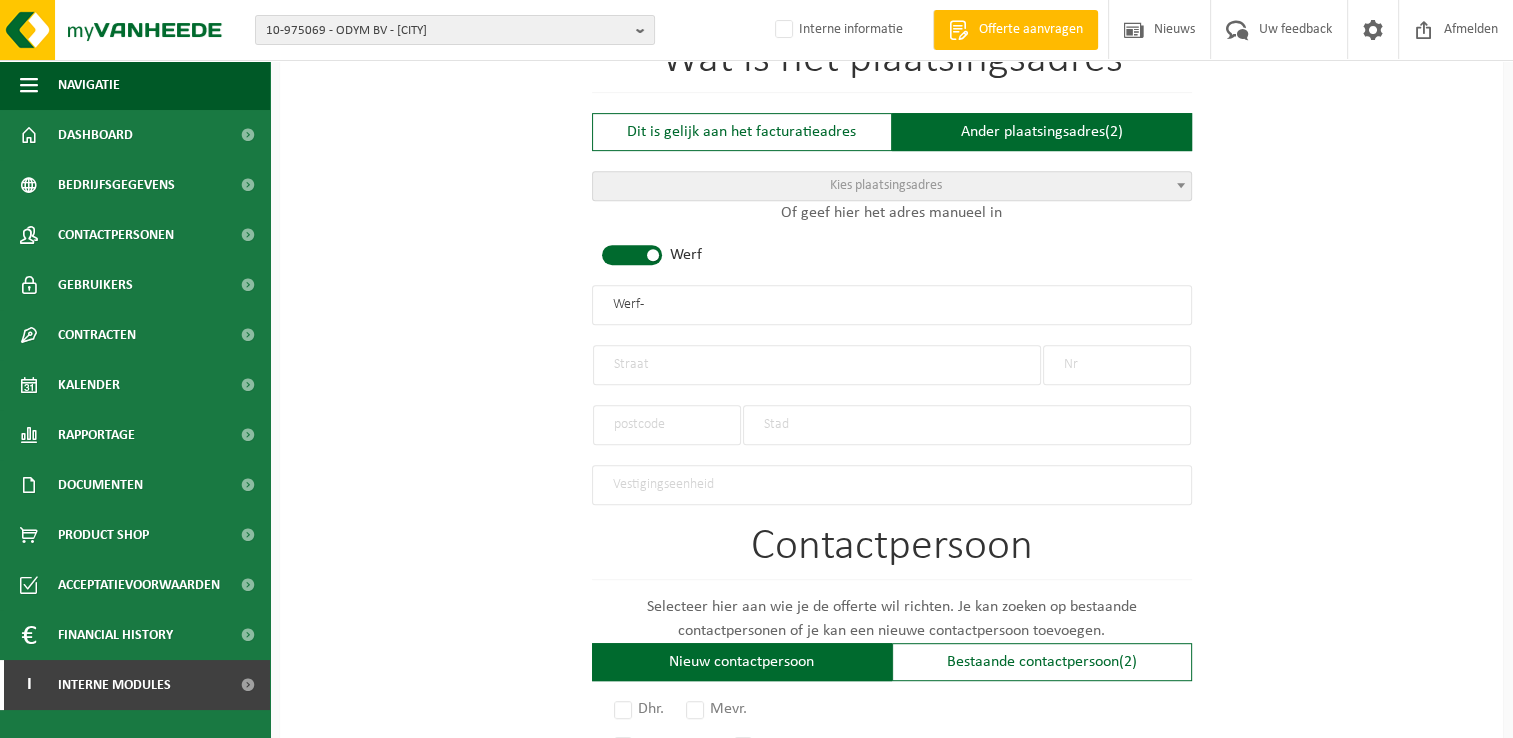 scroll, scrollTop: 900, scrollLeft: 0, axis: vertical 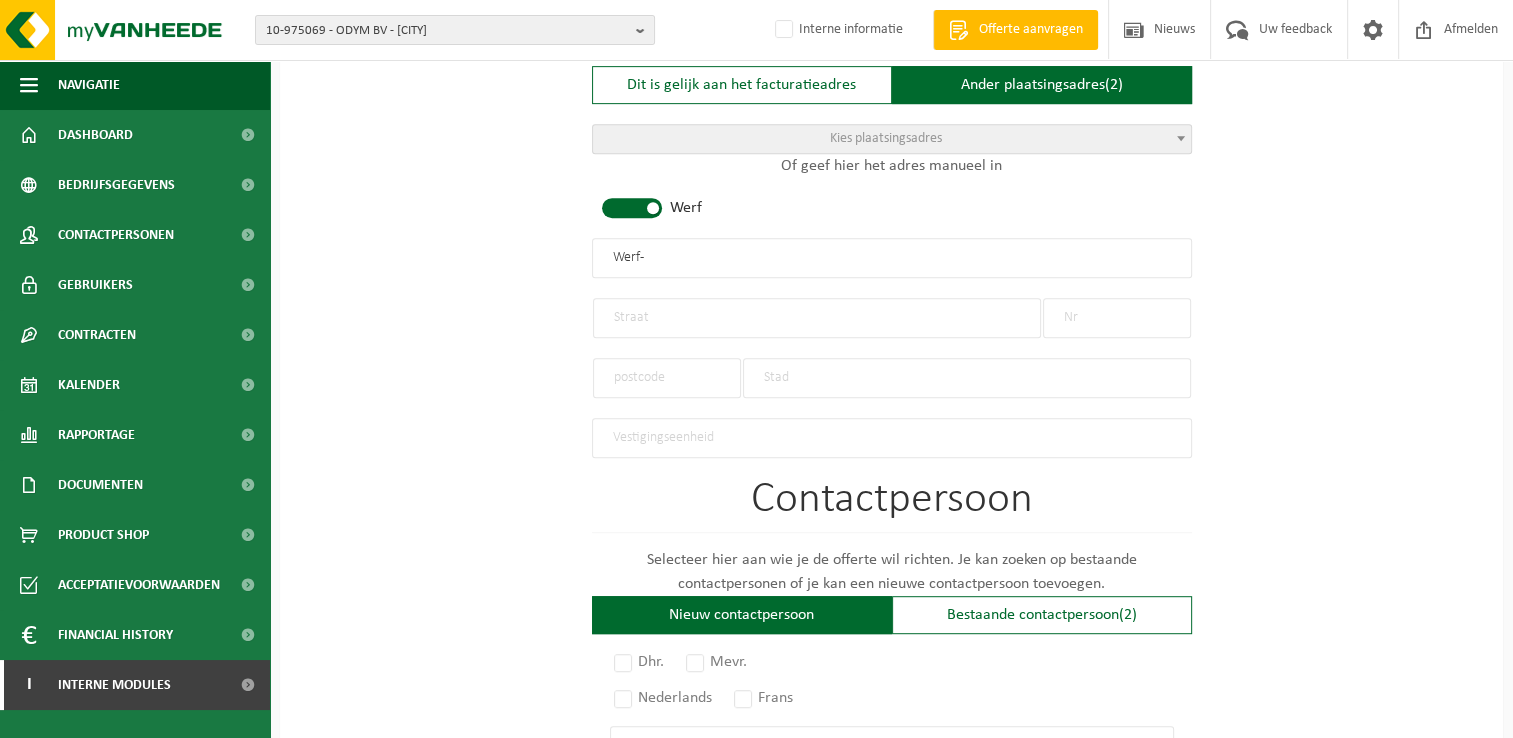 drag, startPoint x: 700, startPoint y: 262, endPoint x: 480, endPoint y: 270, distance: 220.1454 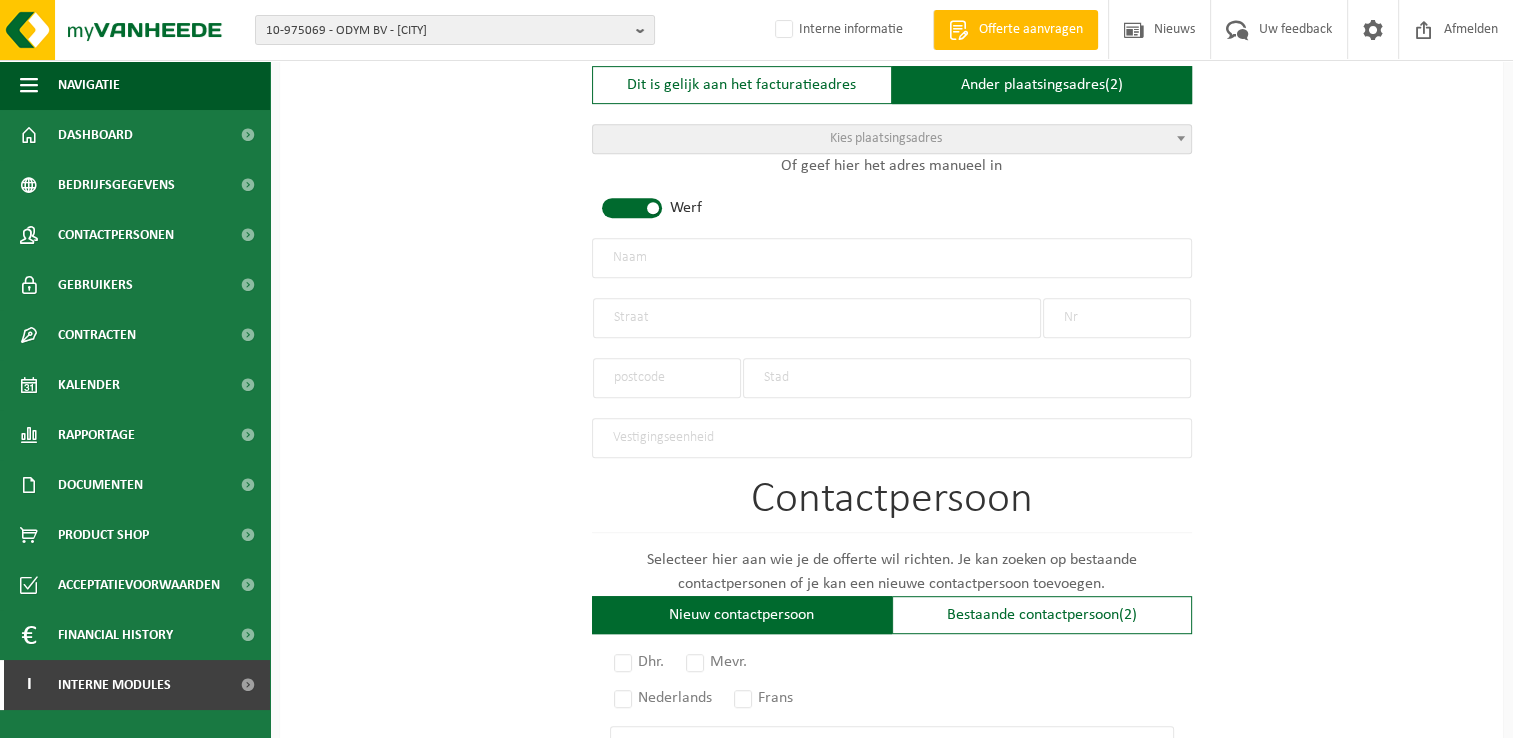type 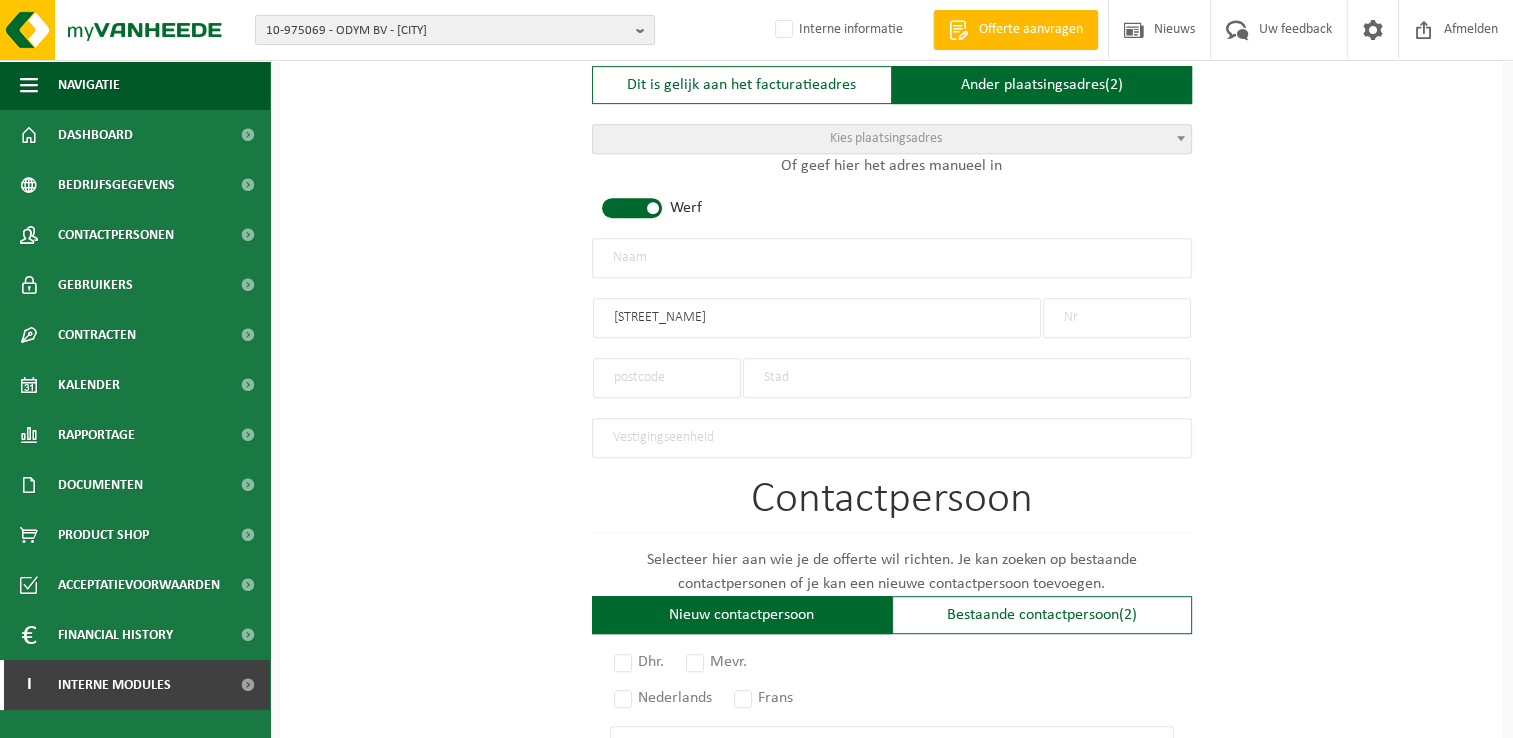 type on "Avenue du Manoir" 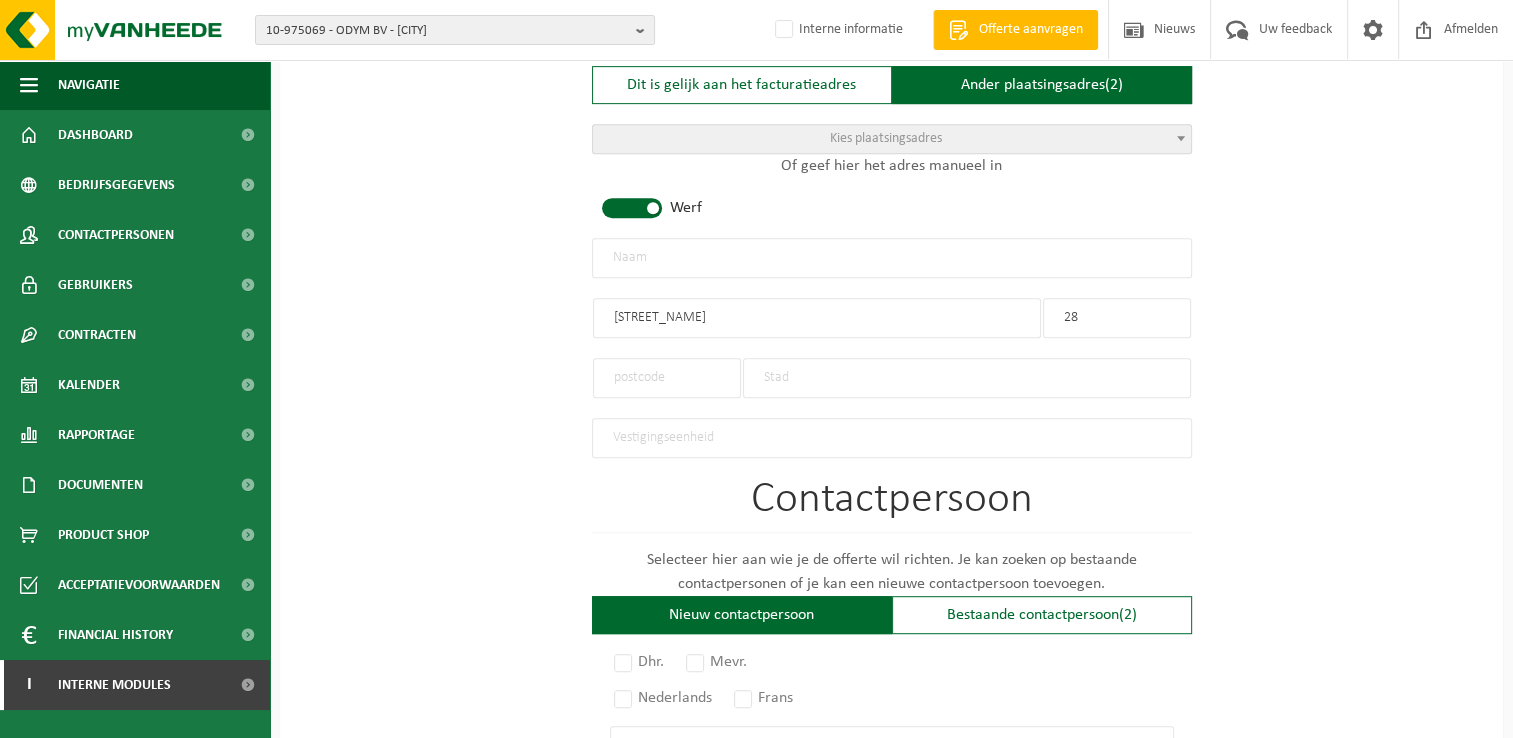 type on "28" 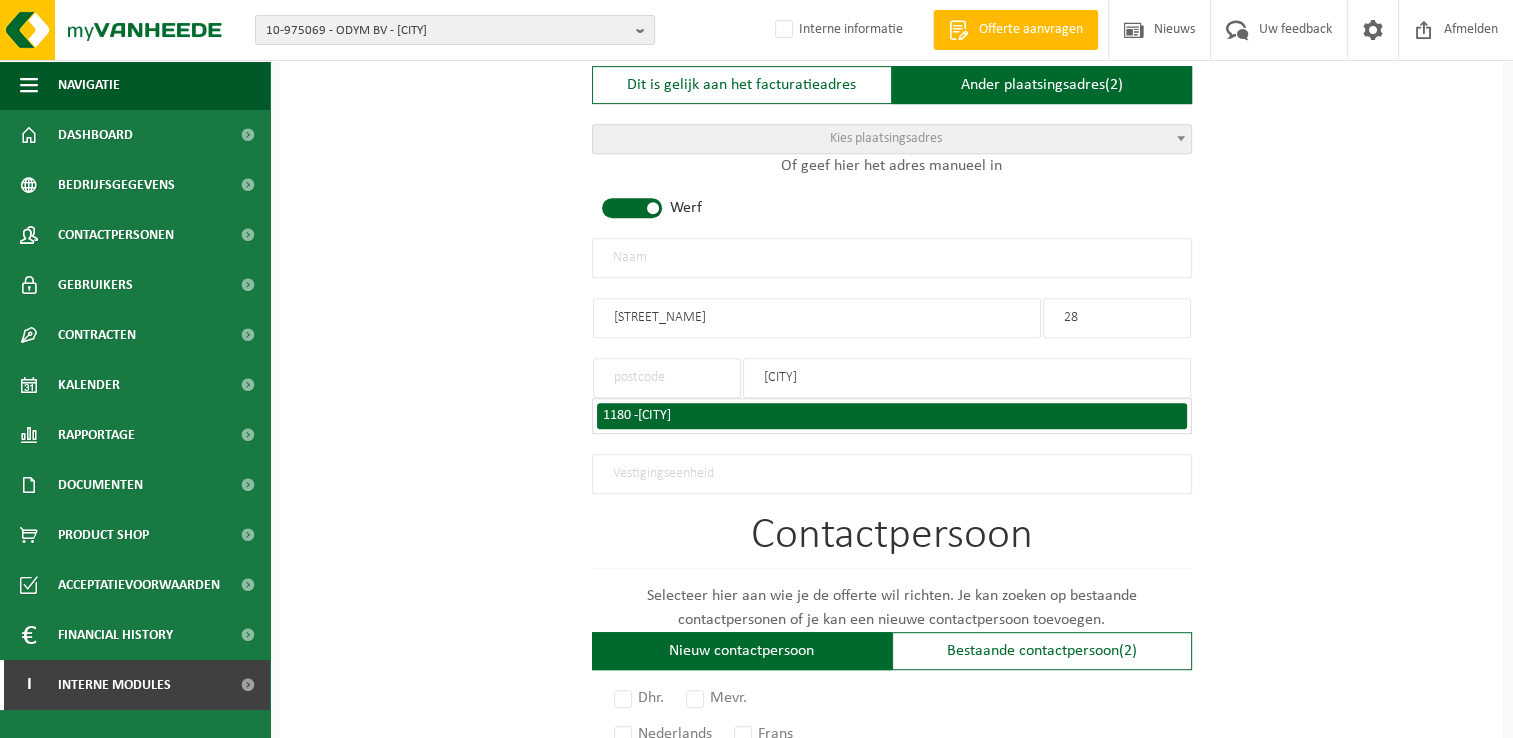 type on "uccle" 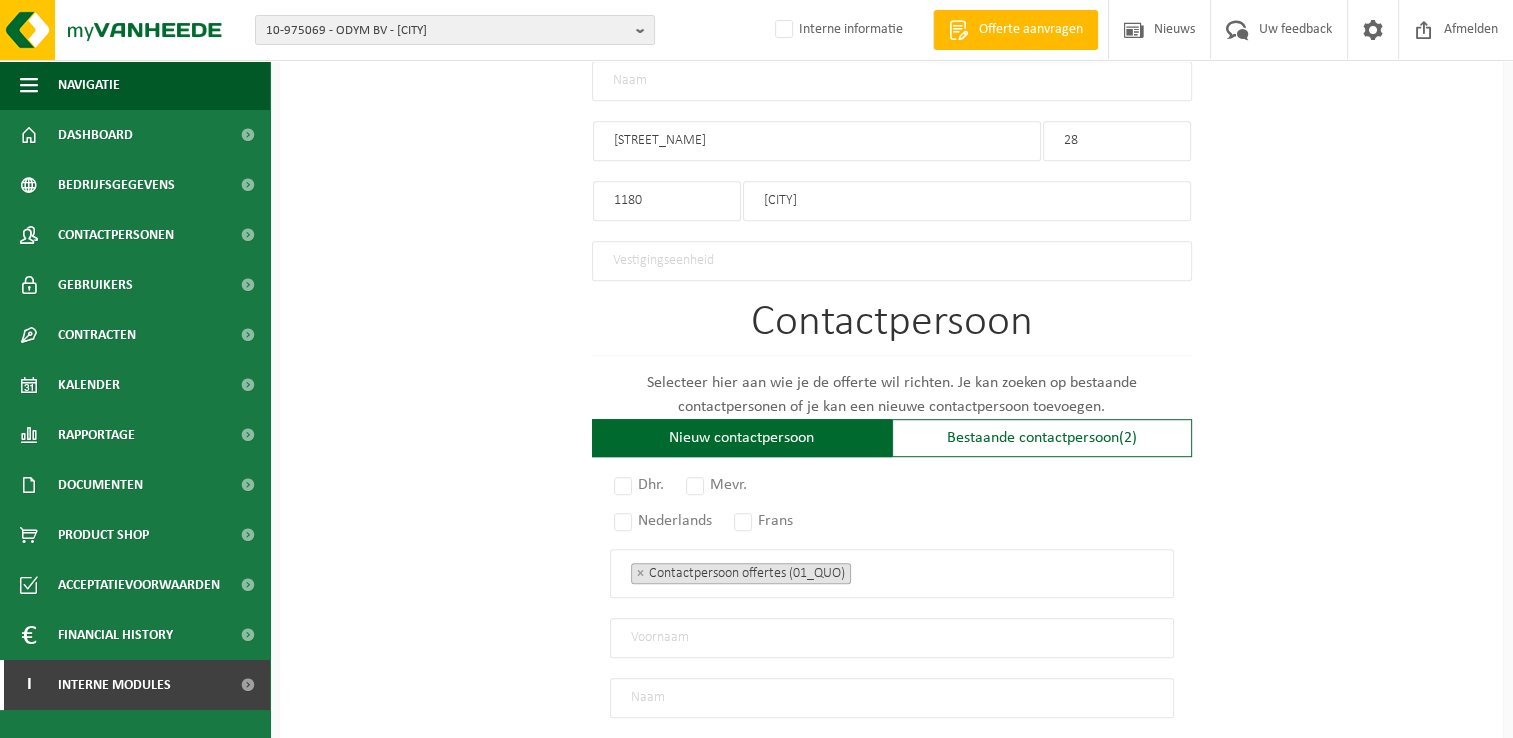 scroll, scrollTop: 1200, scrollLeft: 0, axis: vertical 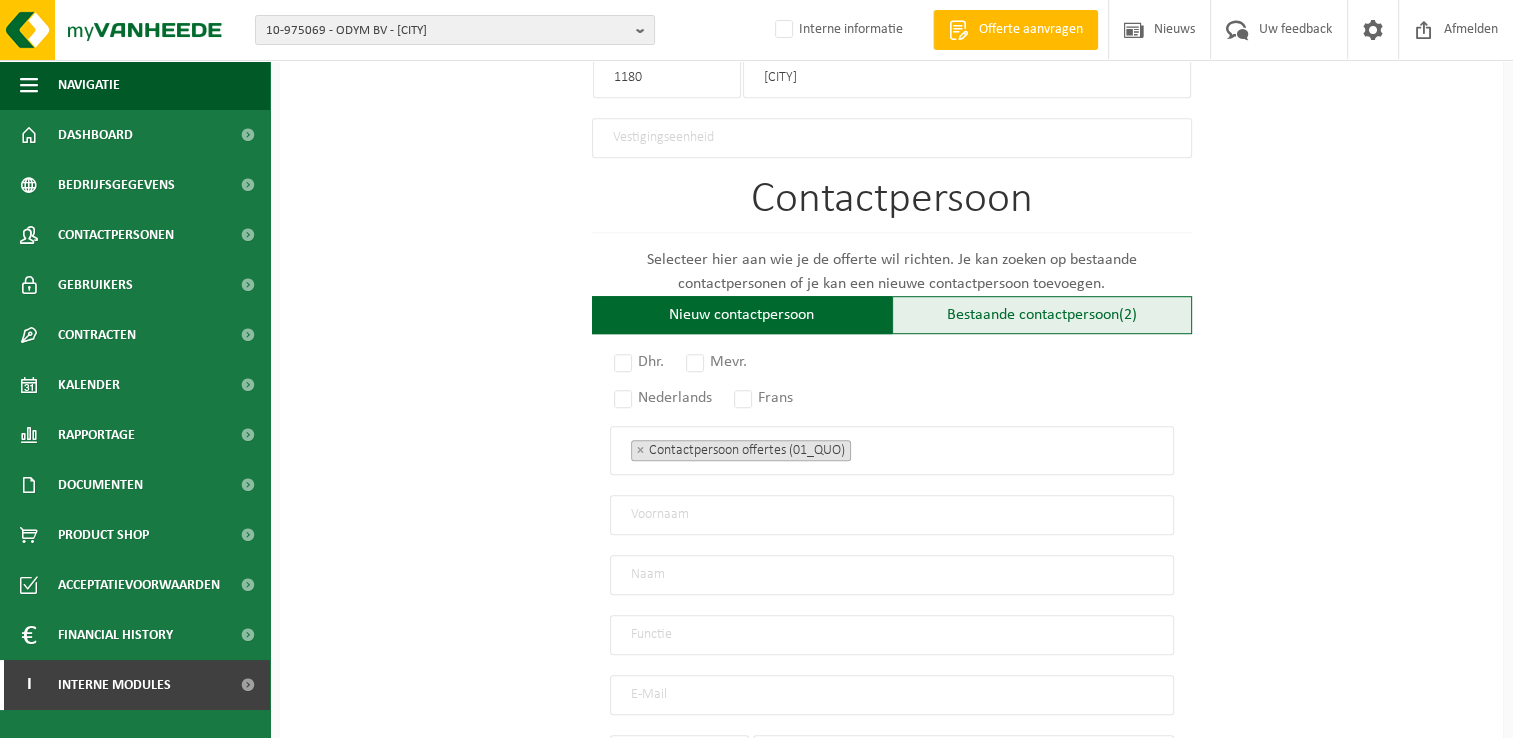click on "Bestaande contactpersoon  (2)" at bounding box center [1042, 315] 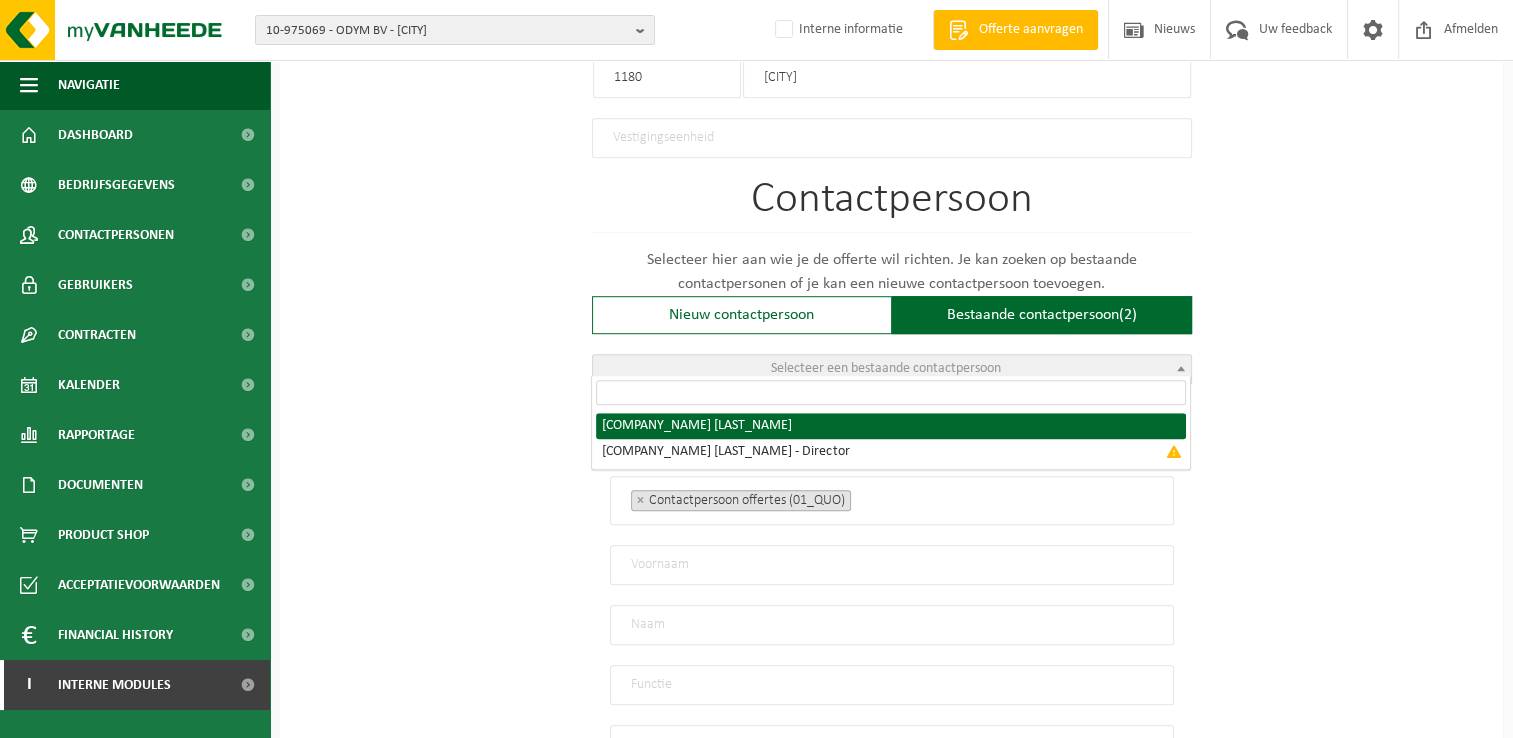 click on "Selecteer een bestaande contactpersoon" at bounding box center [886, 368] 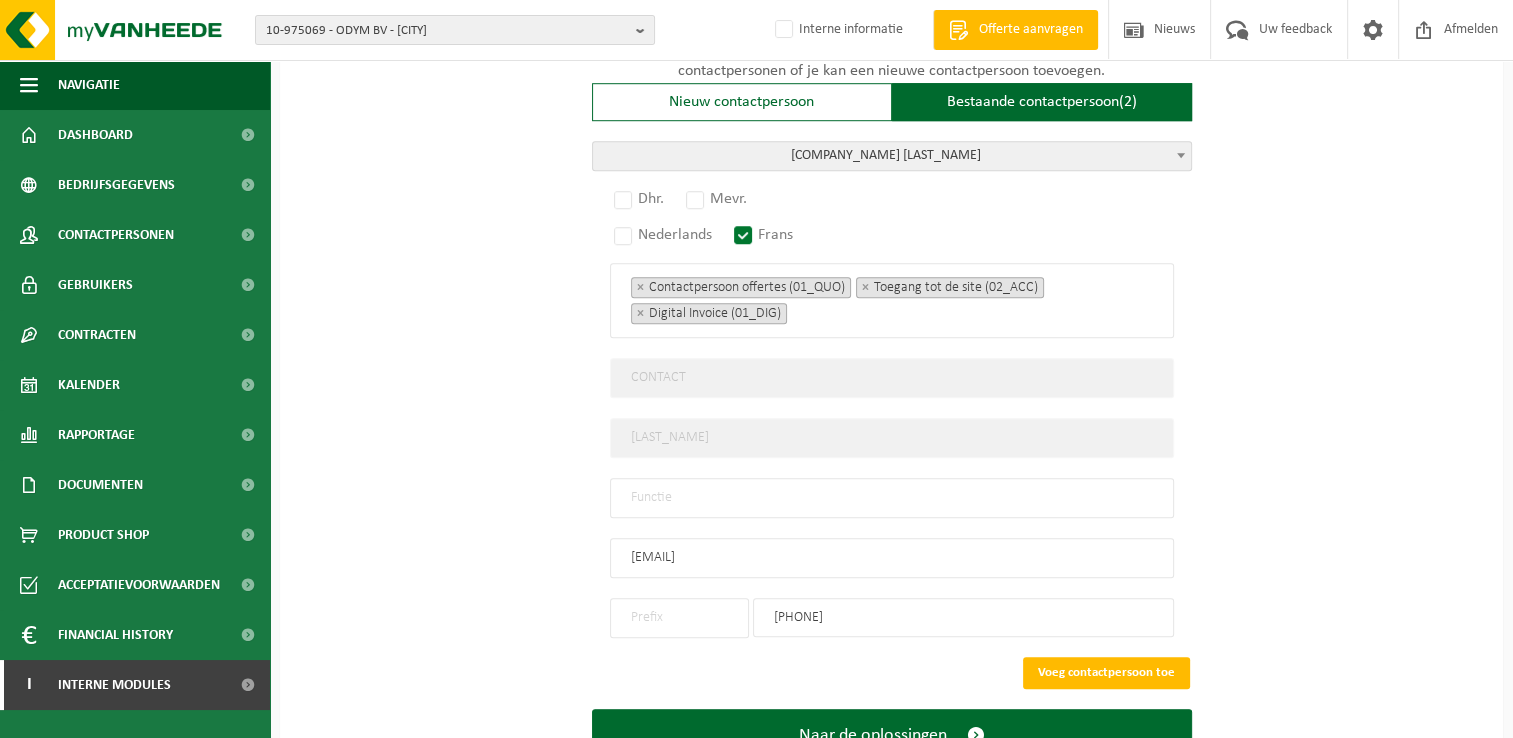 scroll, scrollTop: 1381, scrollLeft: 0, axis: vertical 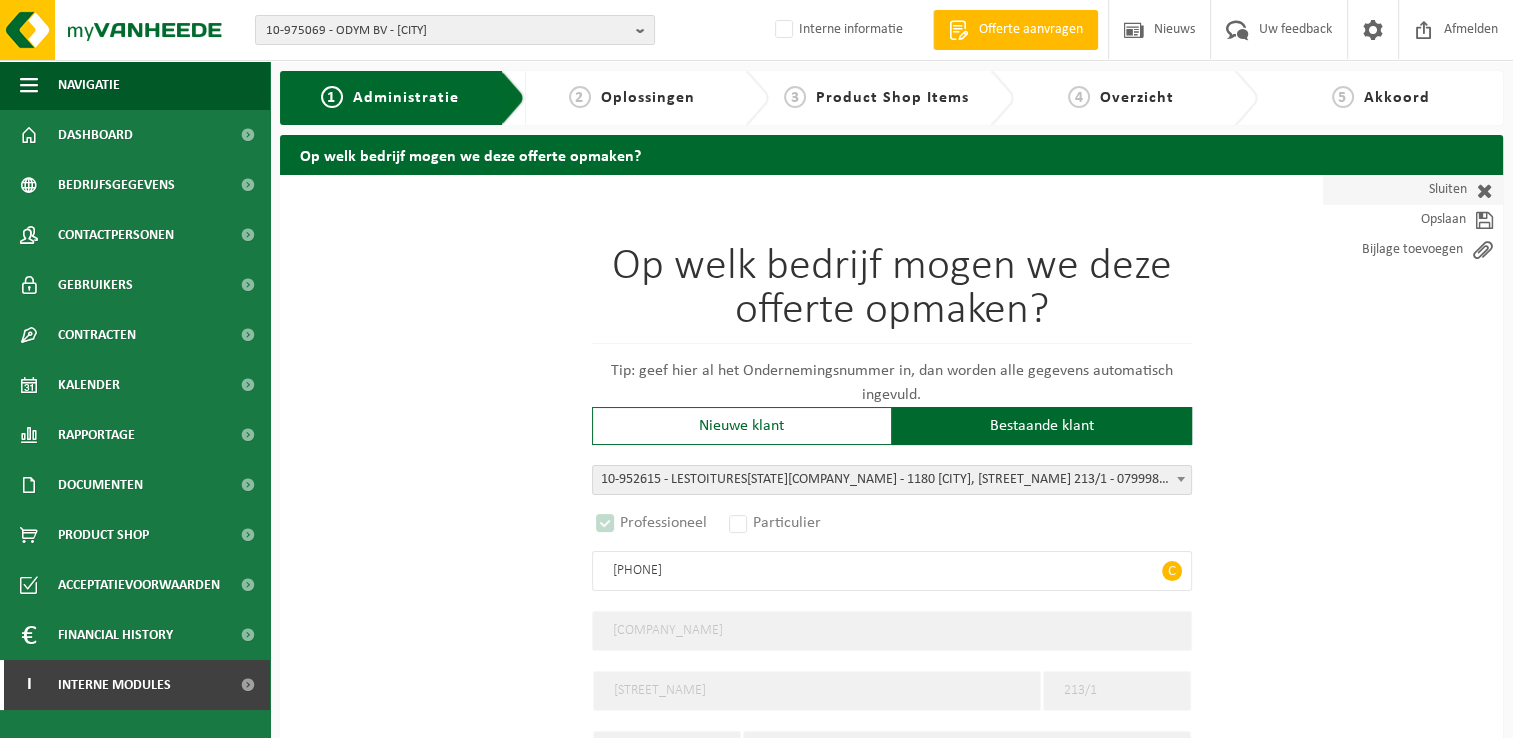 click on "Sluiten" at bounding box center [1413, 190] 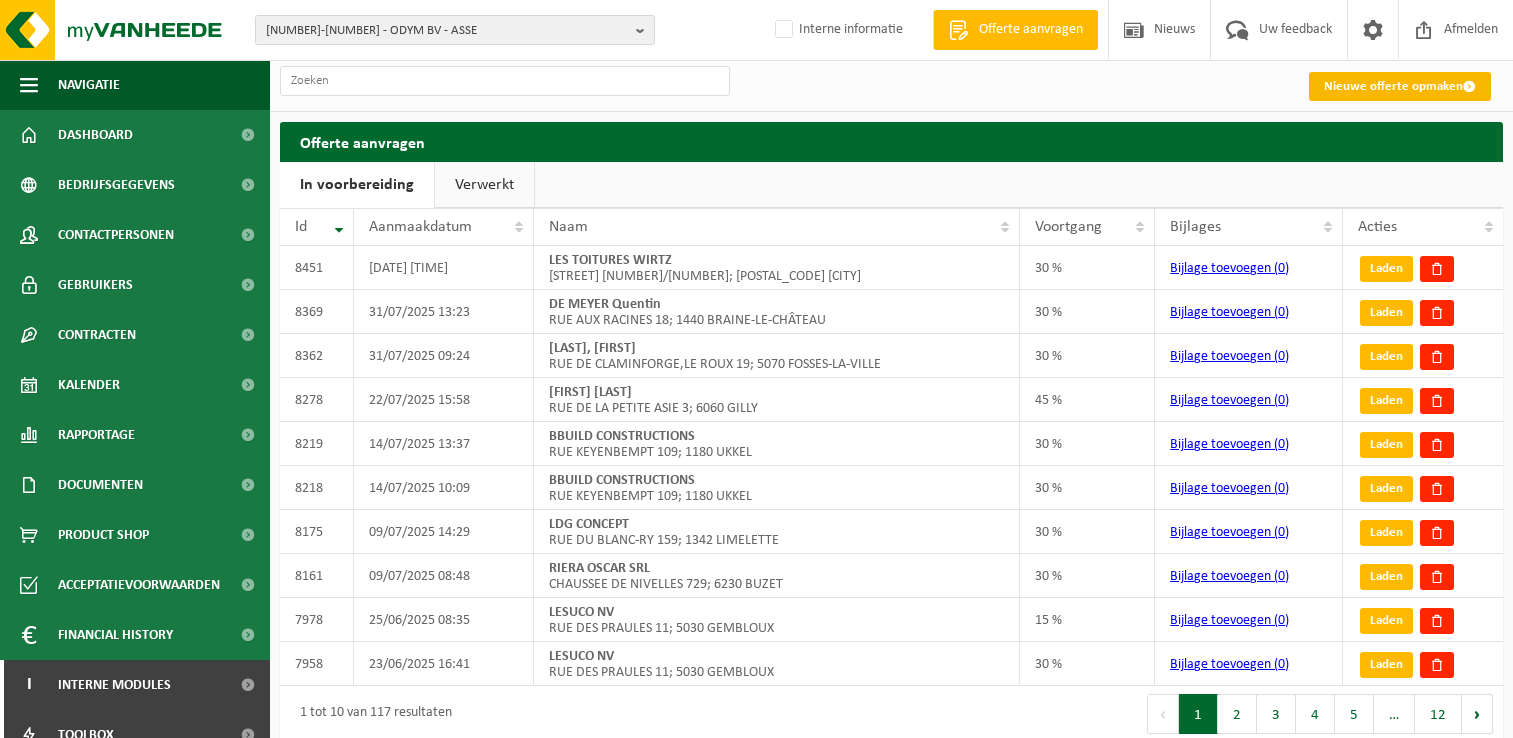 scroll, scrollTop: 0, scrollLeft: 0, axis: both 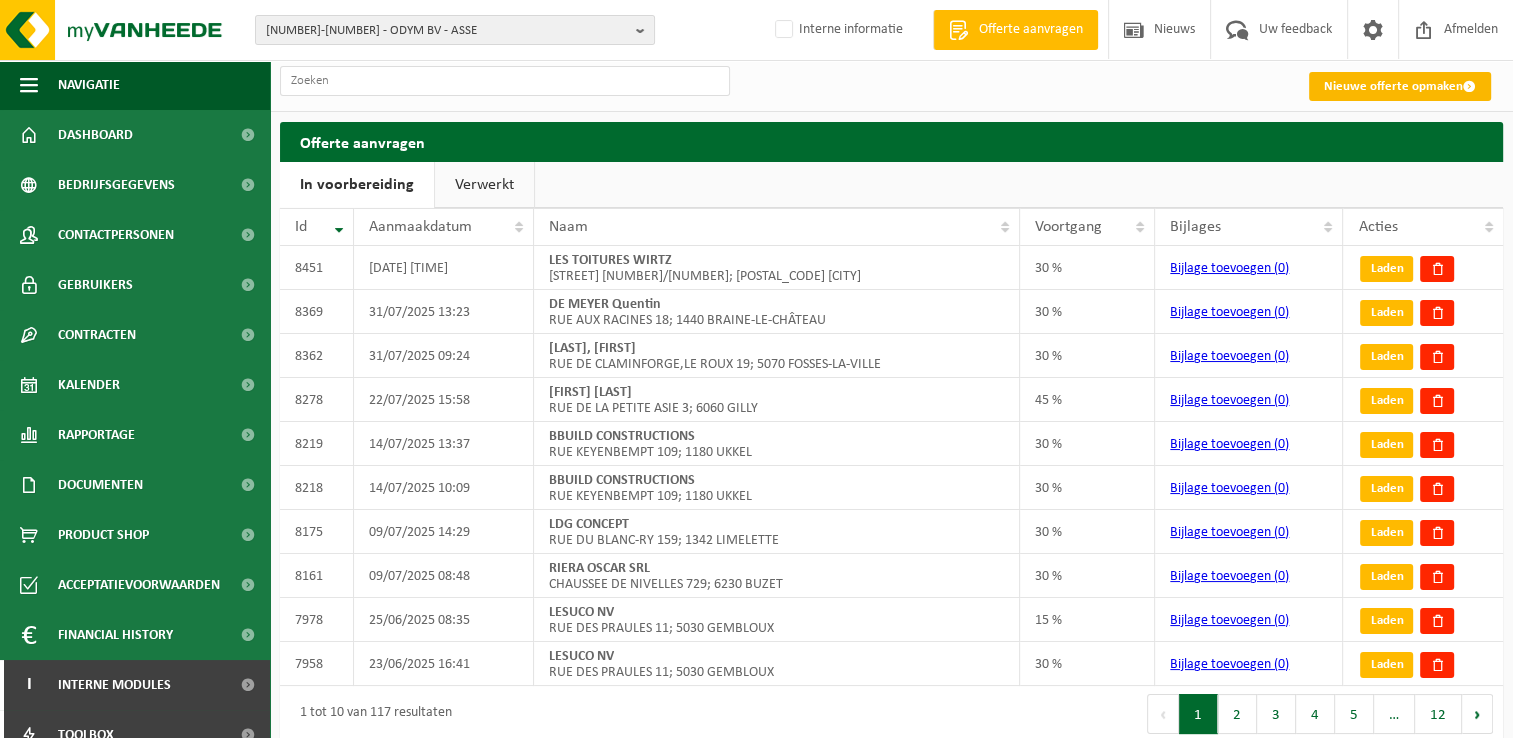 click on "Nieuwe offerte opmaken" at bounding box center (1400, 86) 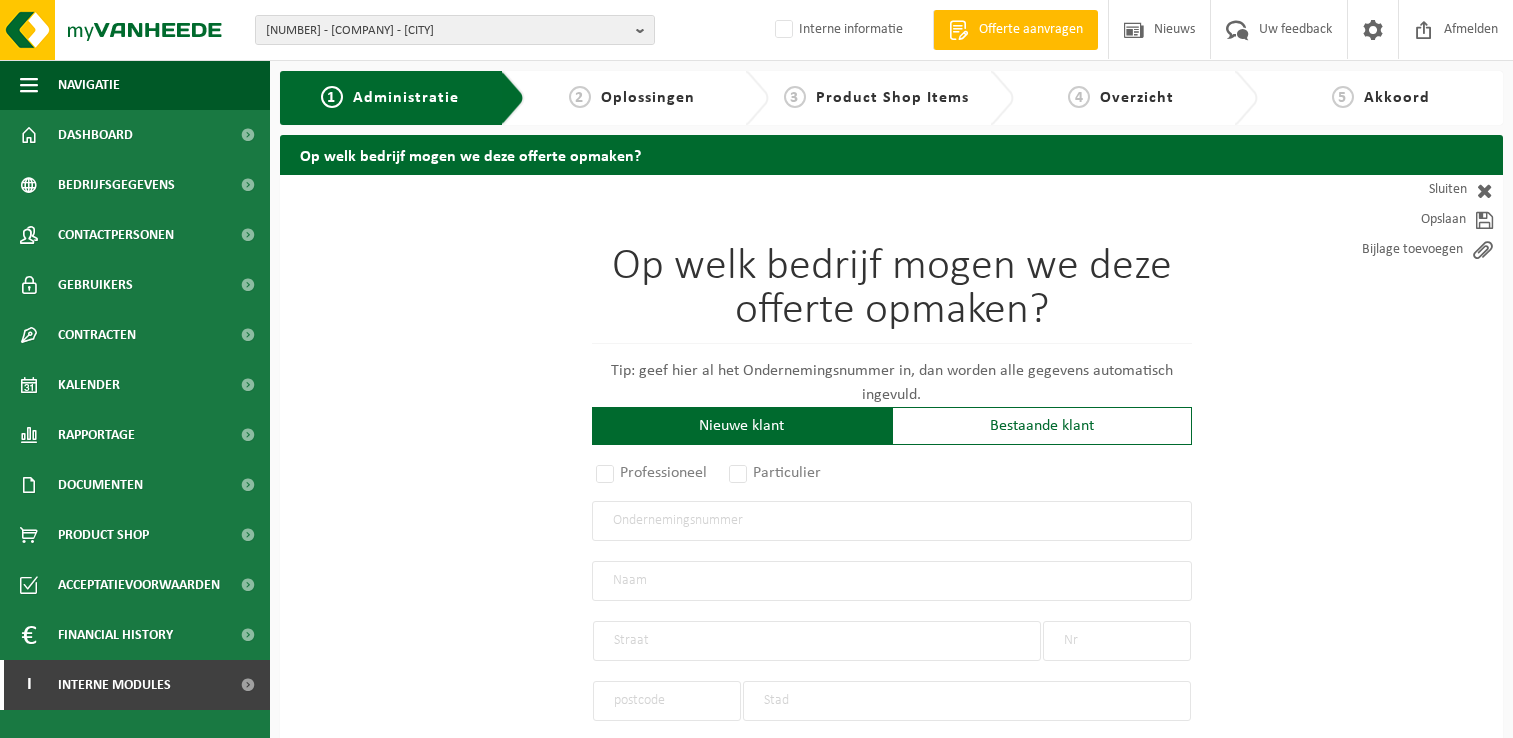 scroll, scrollTop: 0, scrollLeft: 0, axis: both 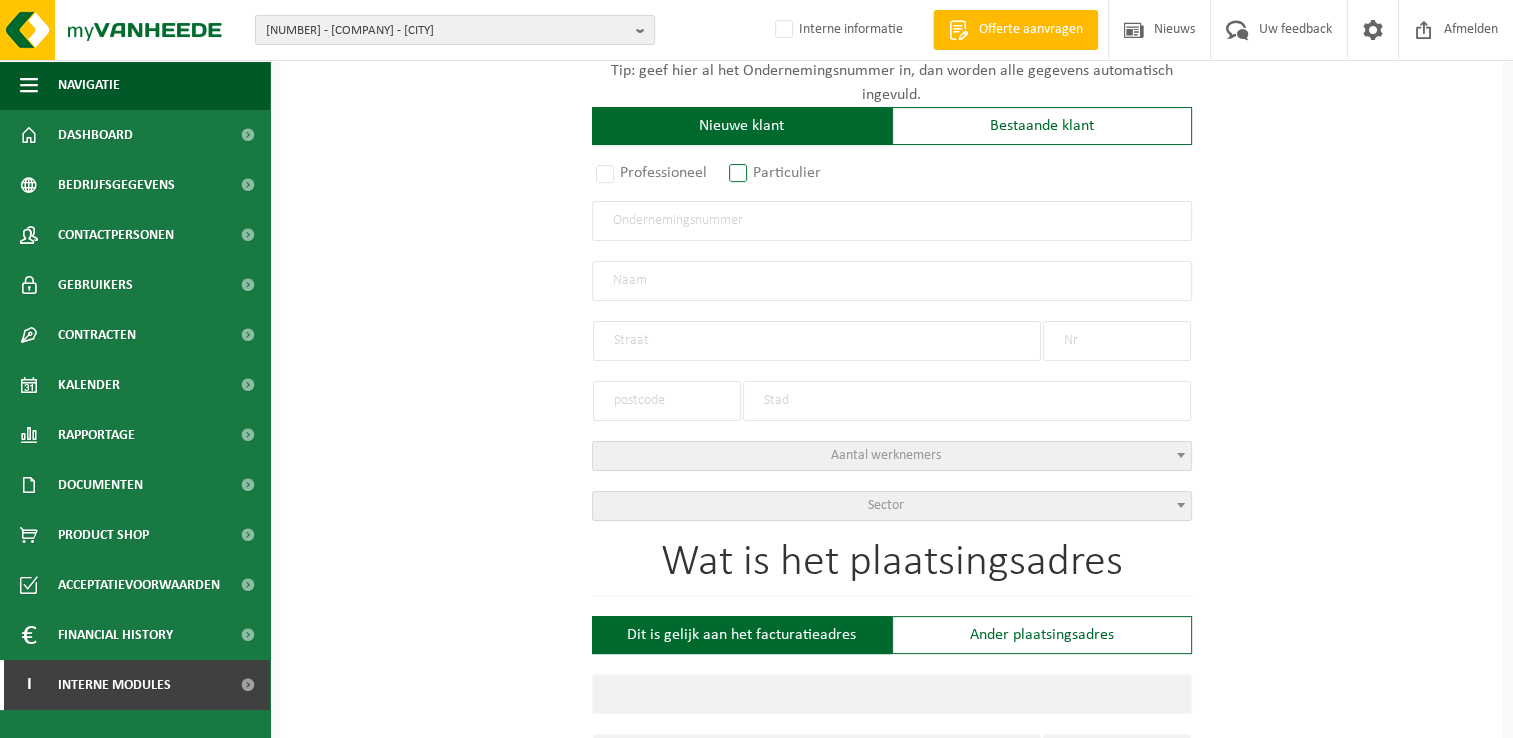 click on "Particulier" at bounding box center [776, 173] 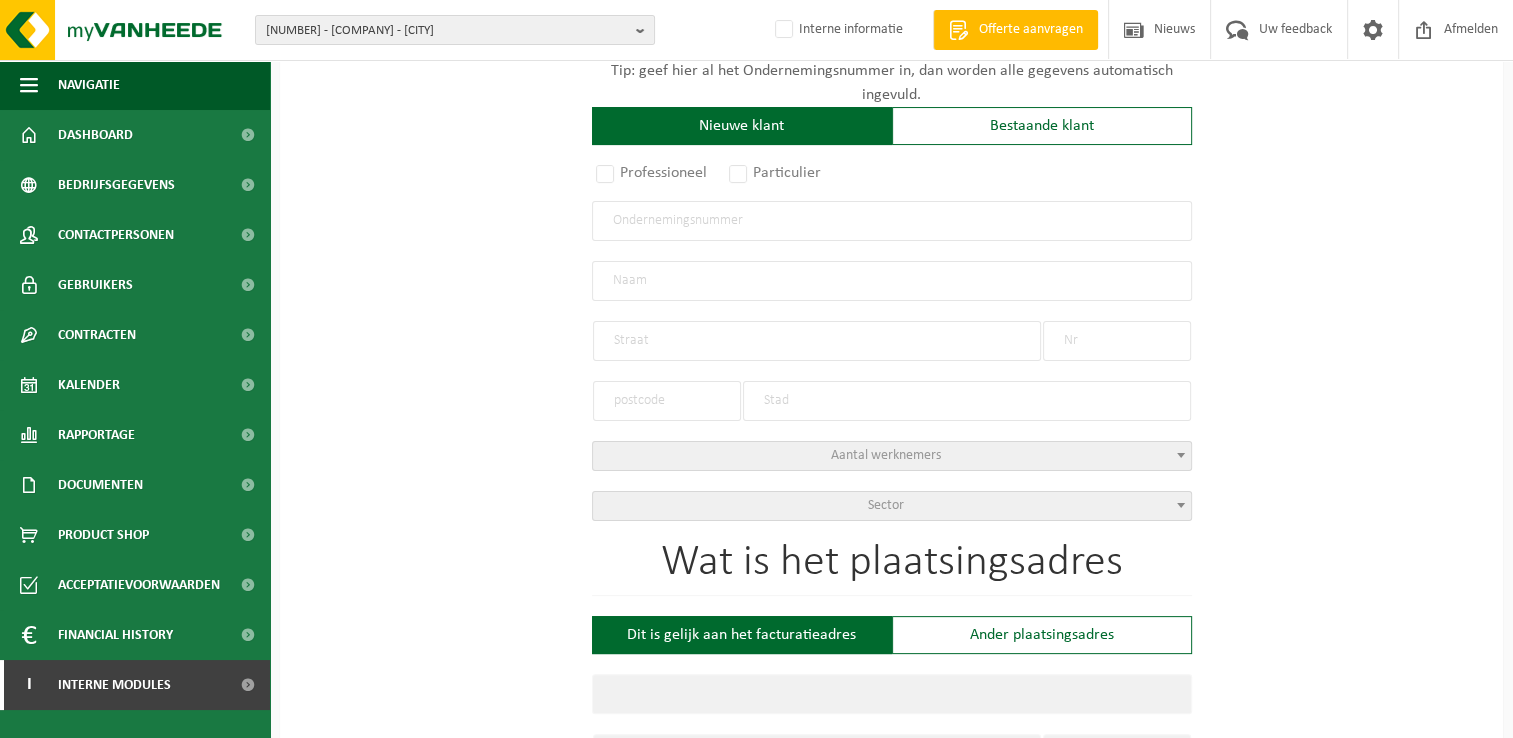 select on "D" 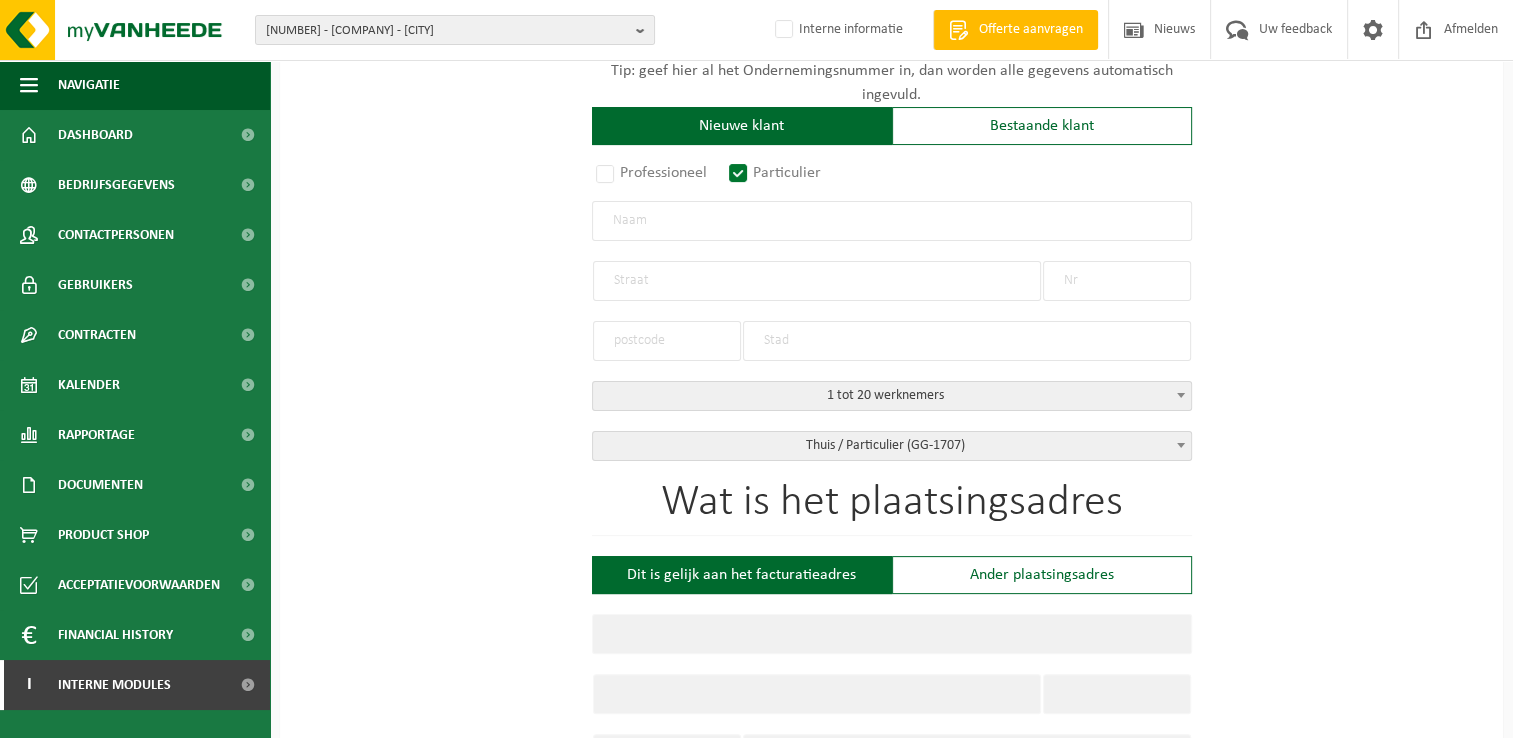 click at bounding box center (892, 221) 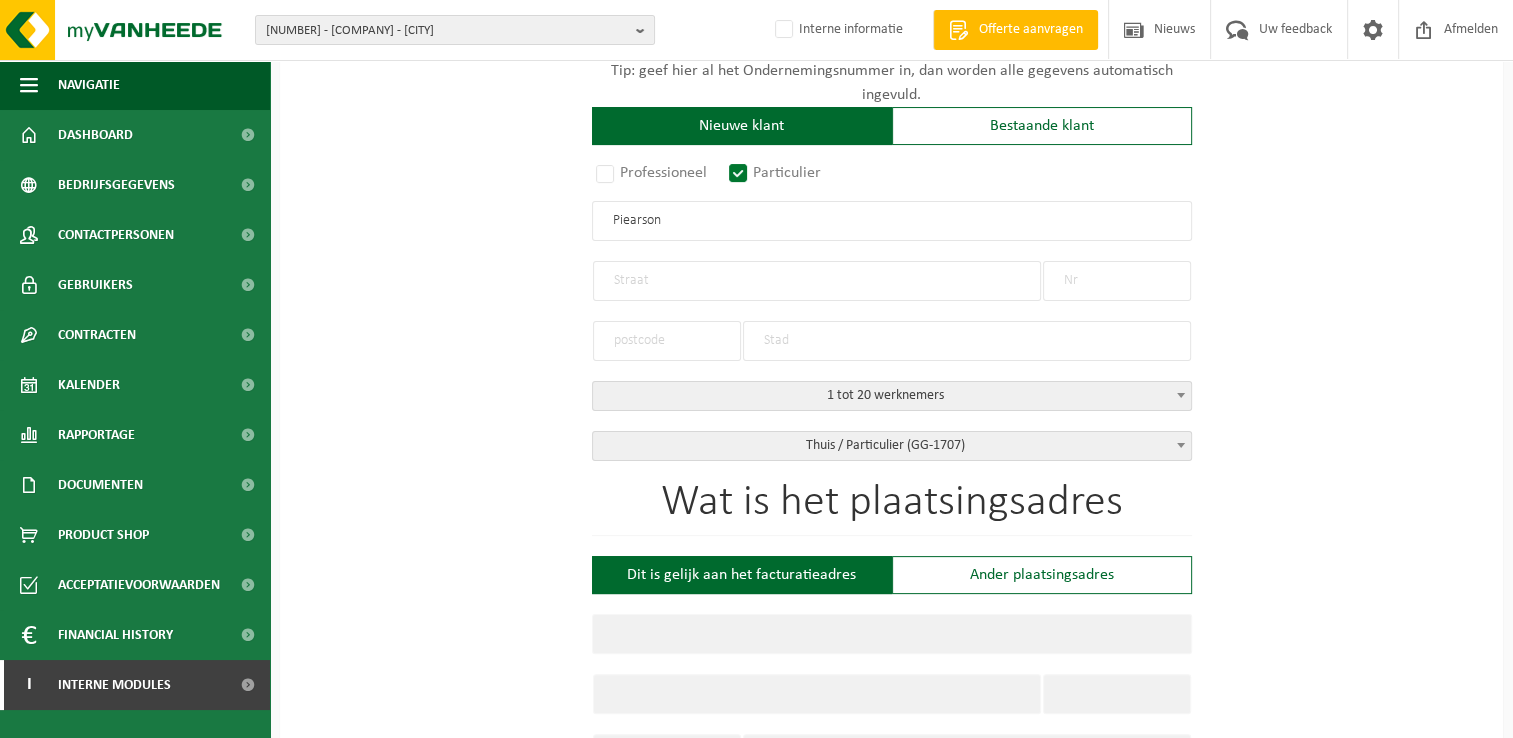 click on "Piearson" at bounding box center [892, 221] 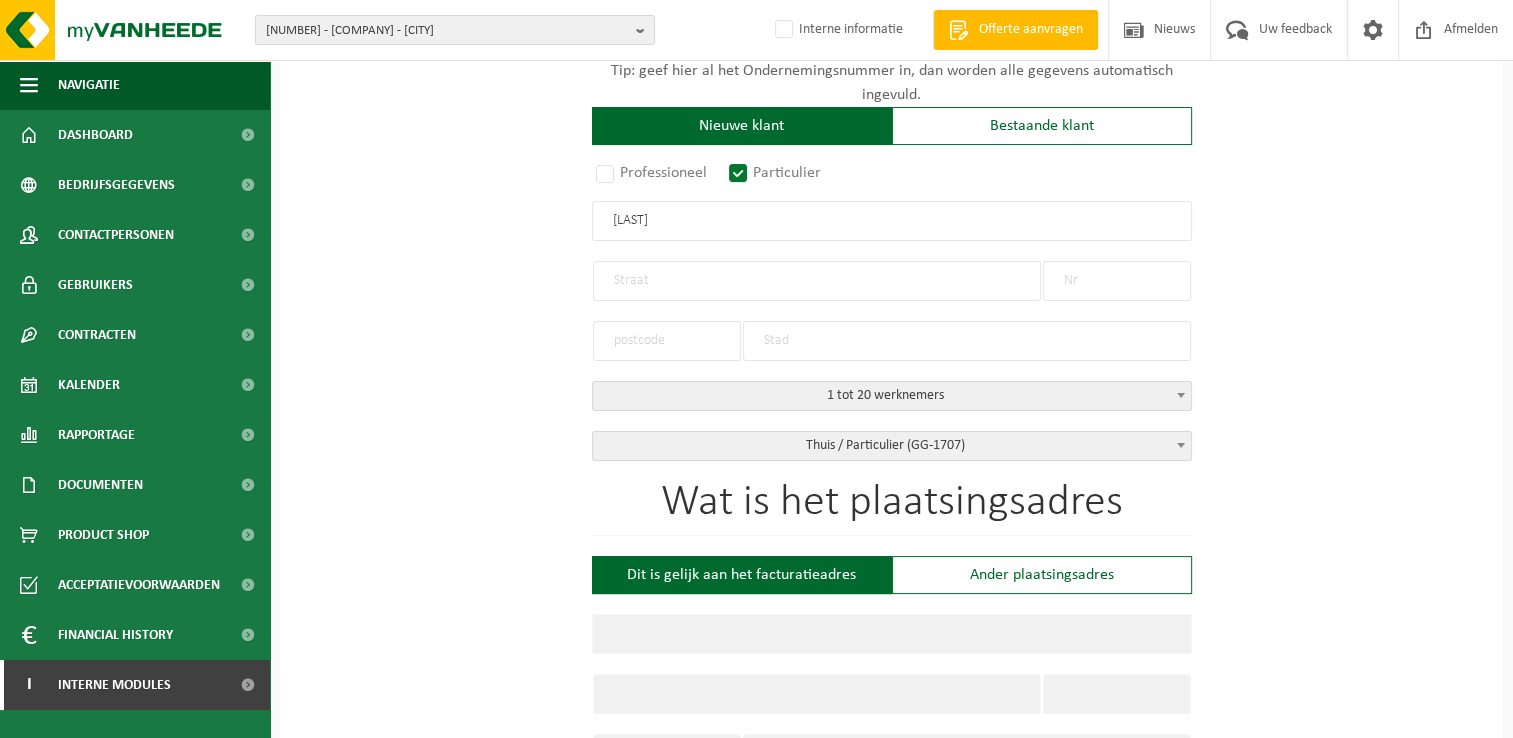 click on "[LAST]" at bounding box center (892, 221) 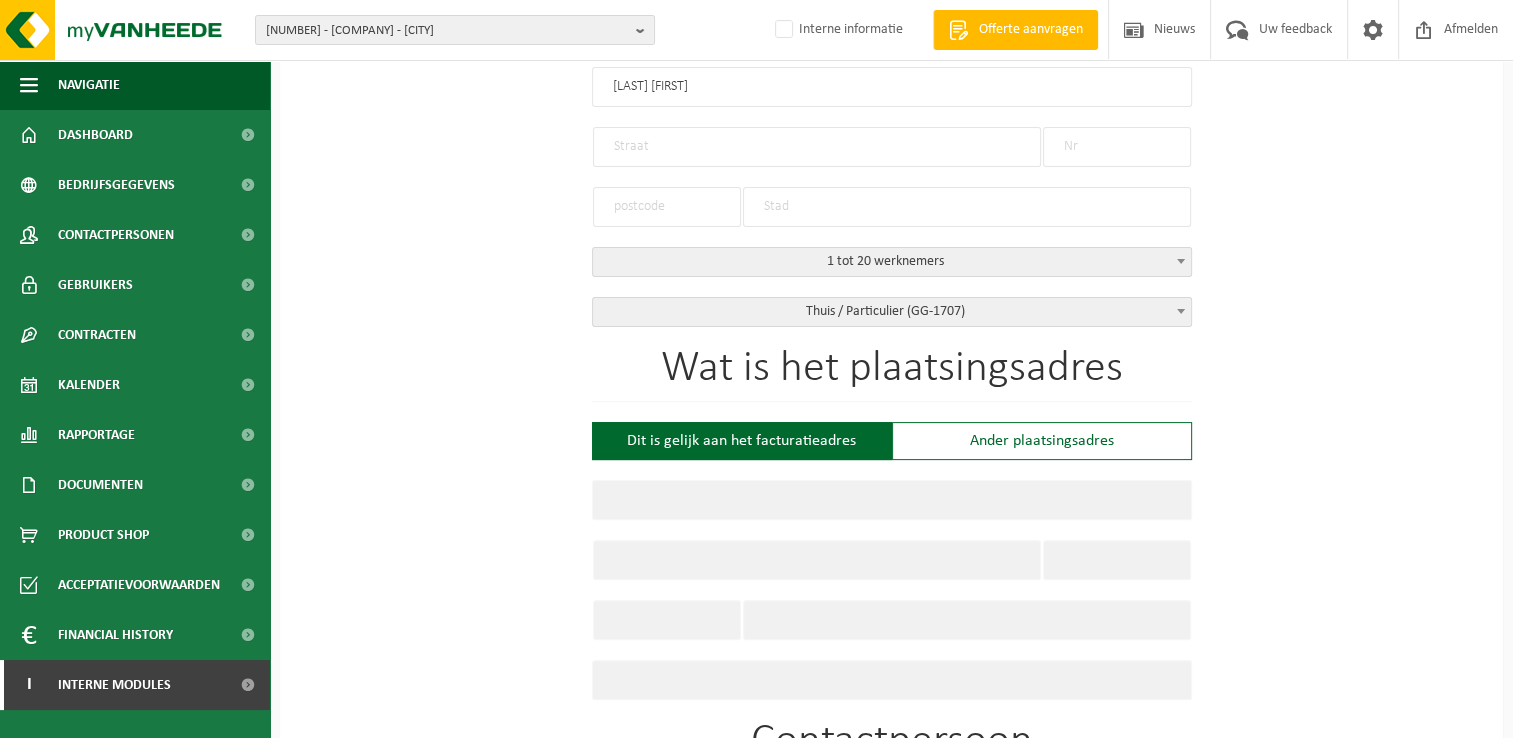 scroll, scrollTop: 400, scrollLeft: 0, axis: vertical 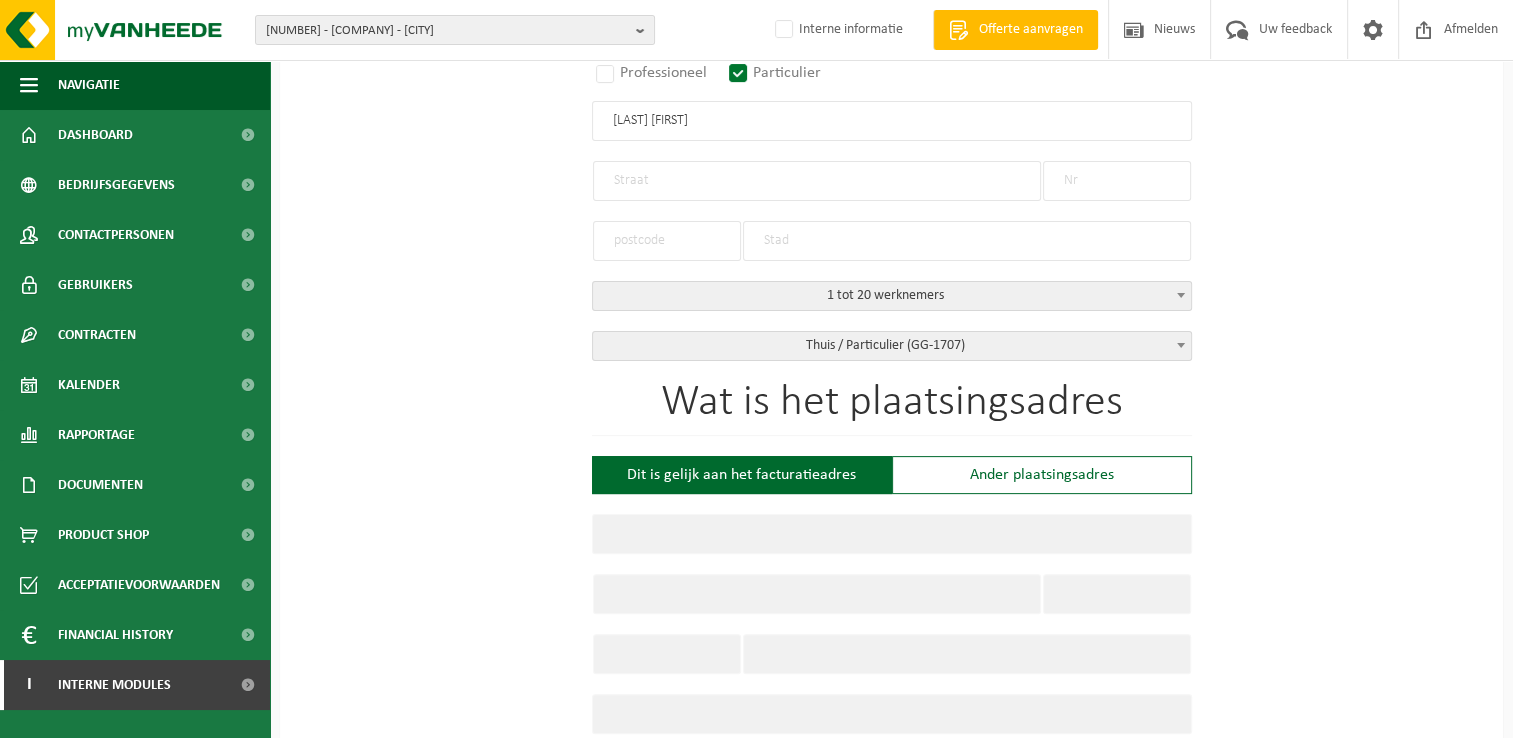 type on "[LAST] [FIRST]" 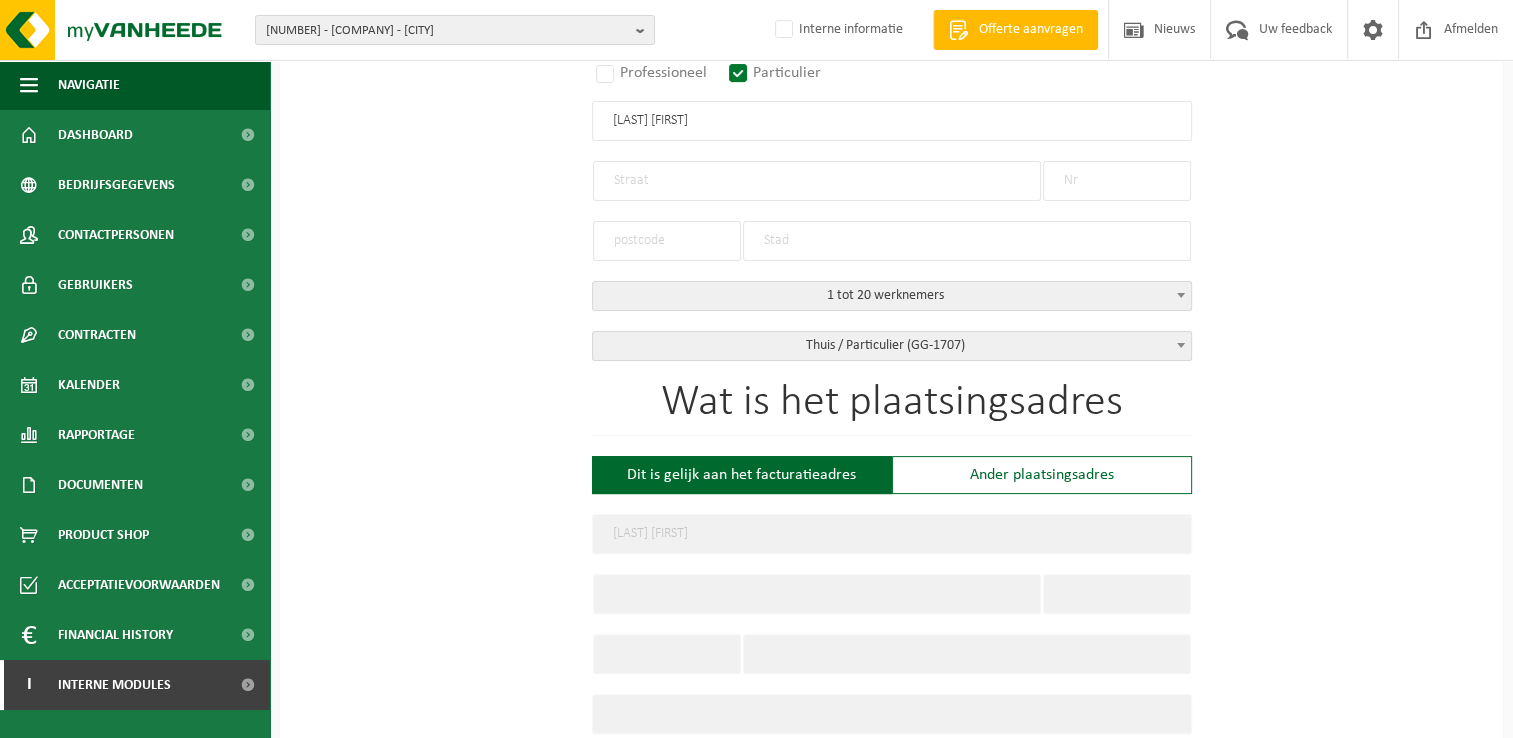 click at bounding box center (817, 181) 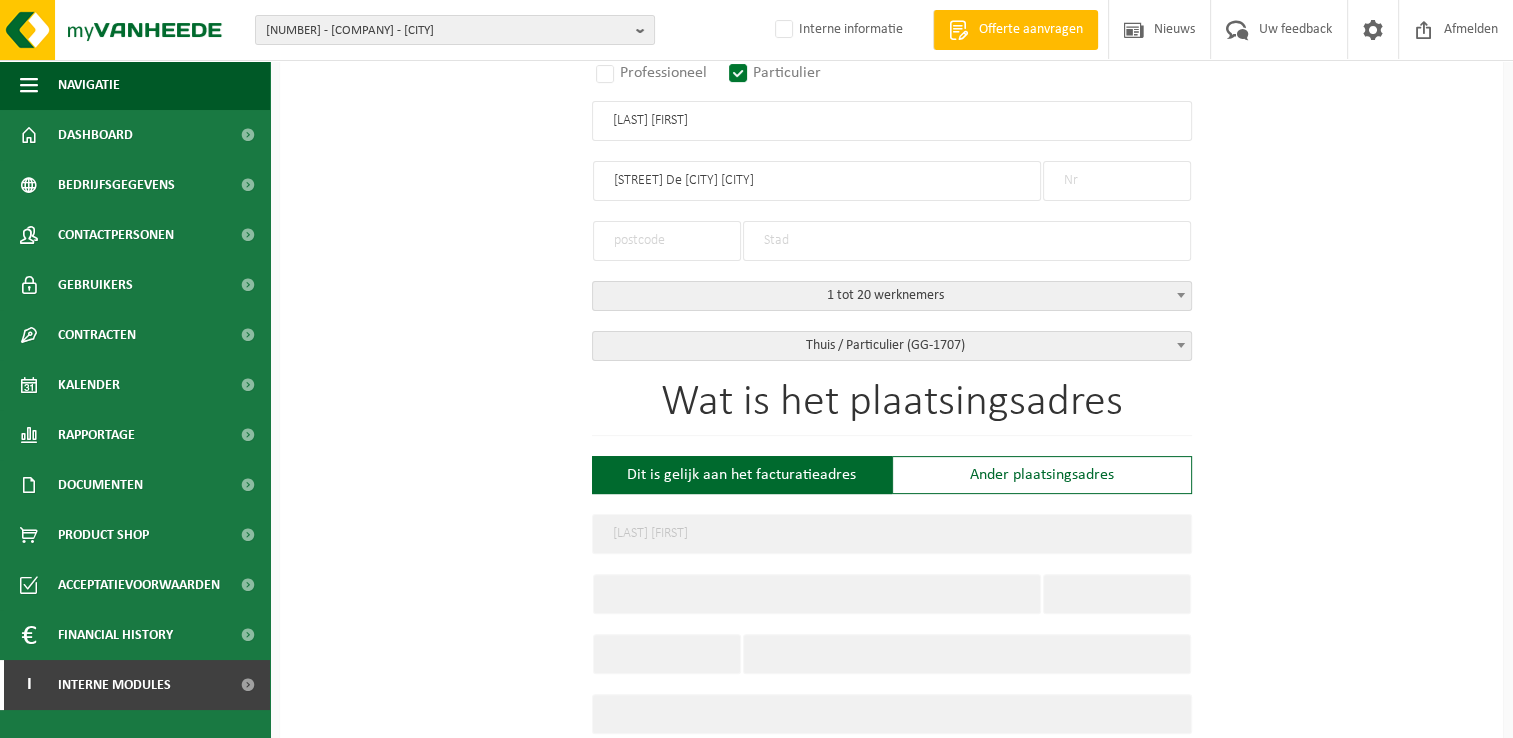 type on "[STREET] De [CITY] [CITY]" 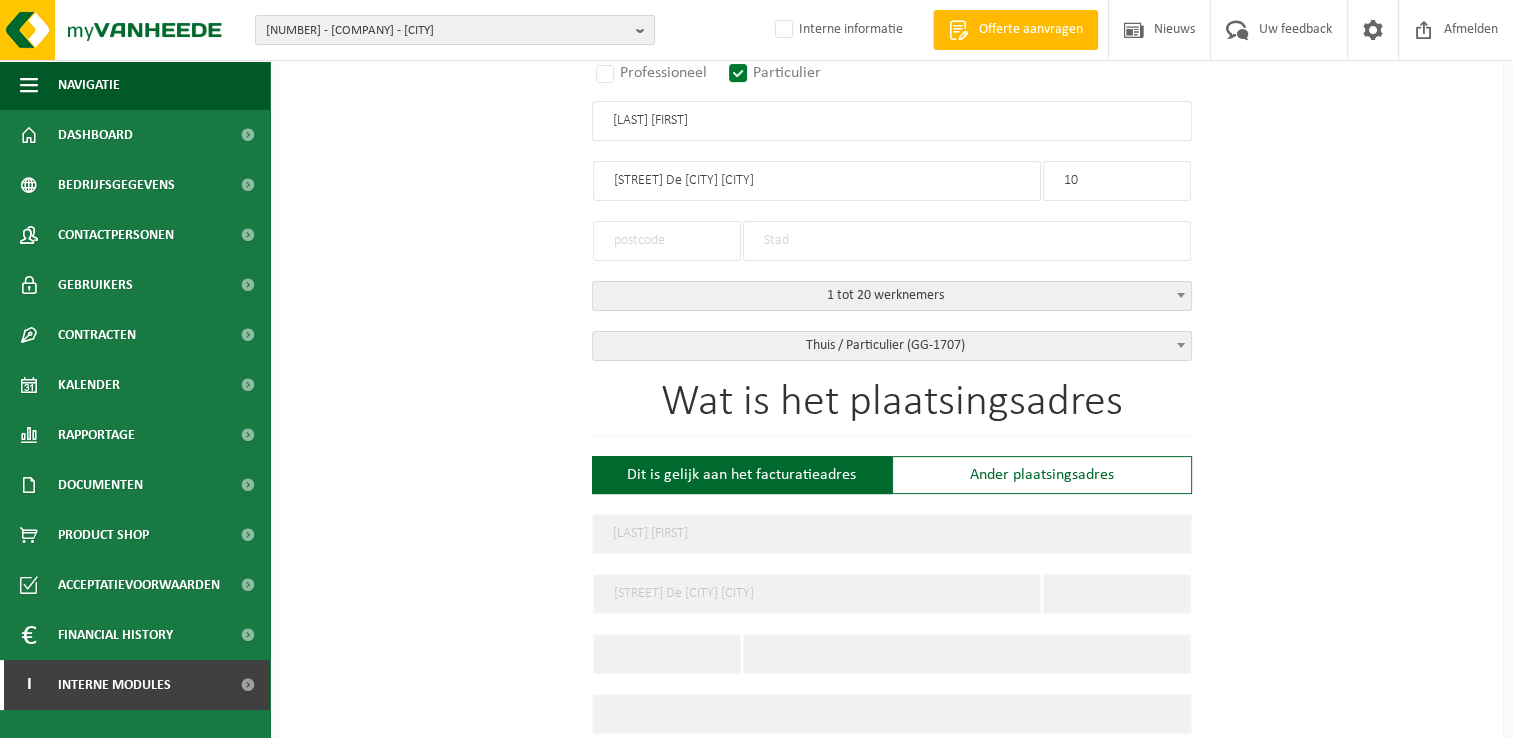 type on "10" 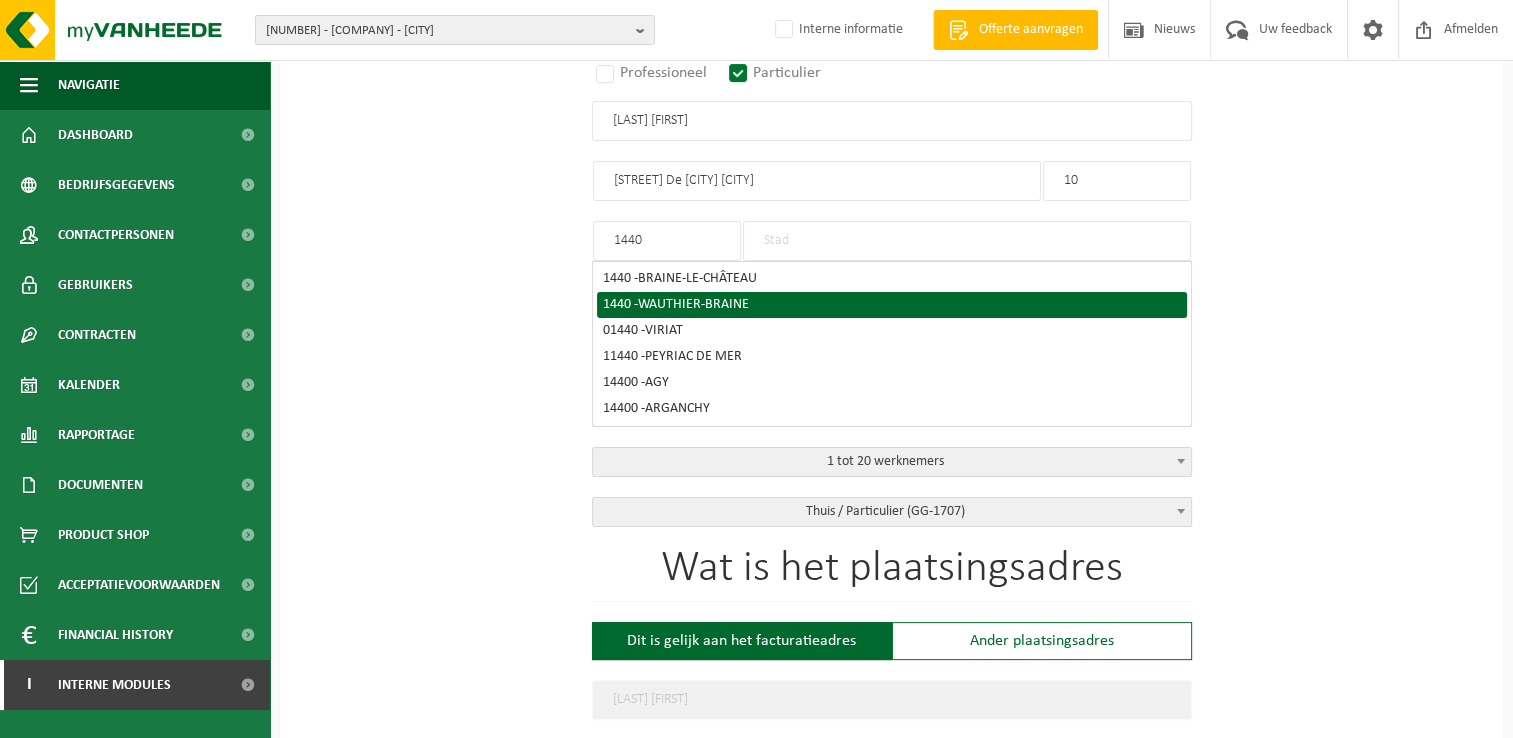 type on "1440" 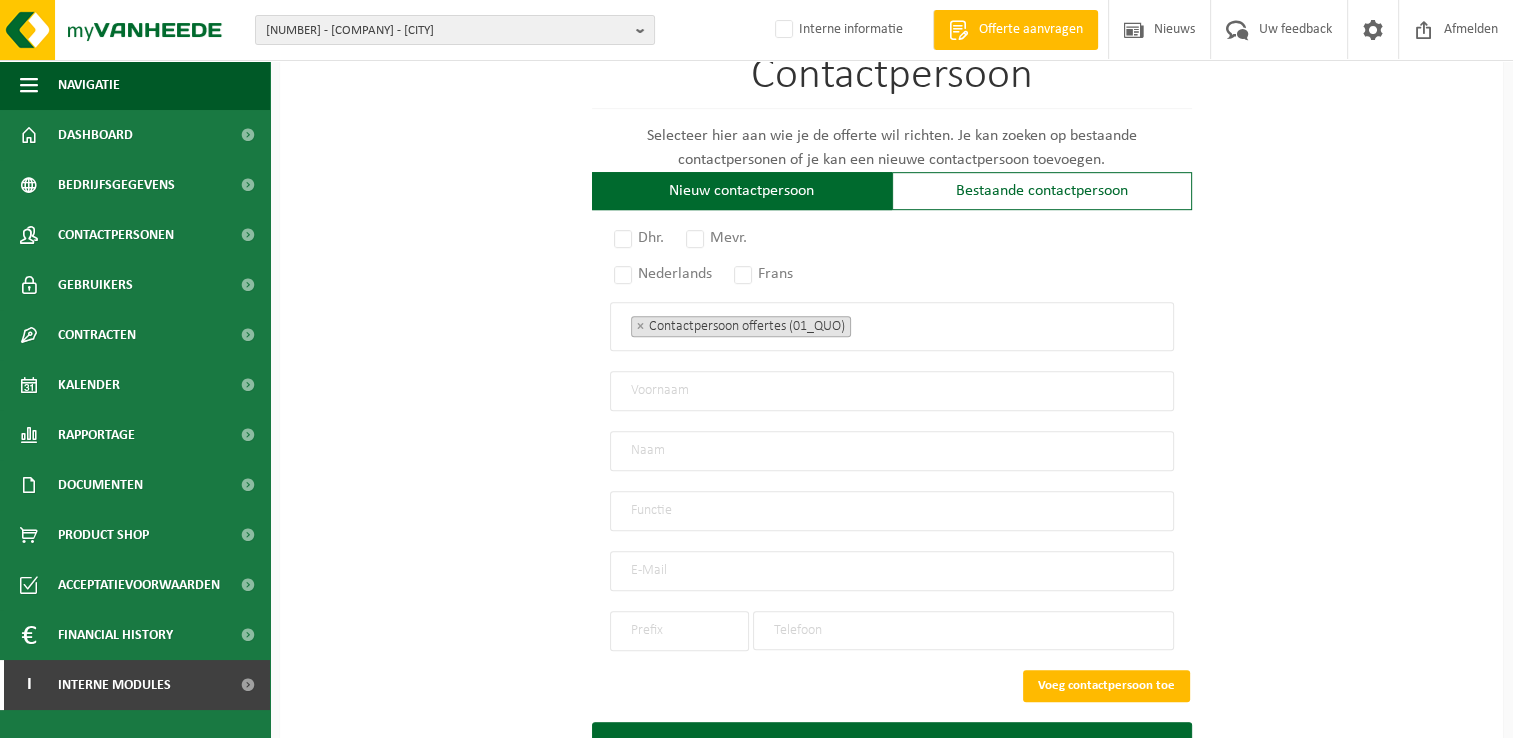scroll, scrollTop: 1183, scrollLeft: 0, axis: vertical 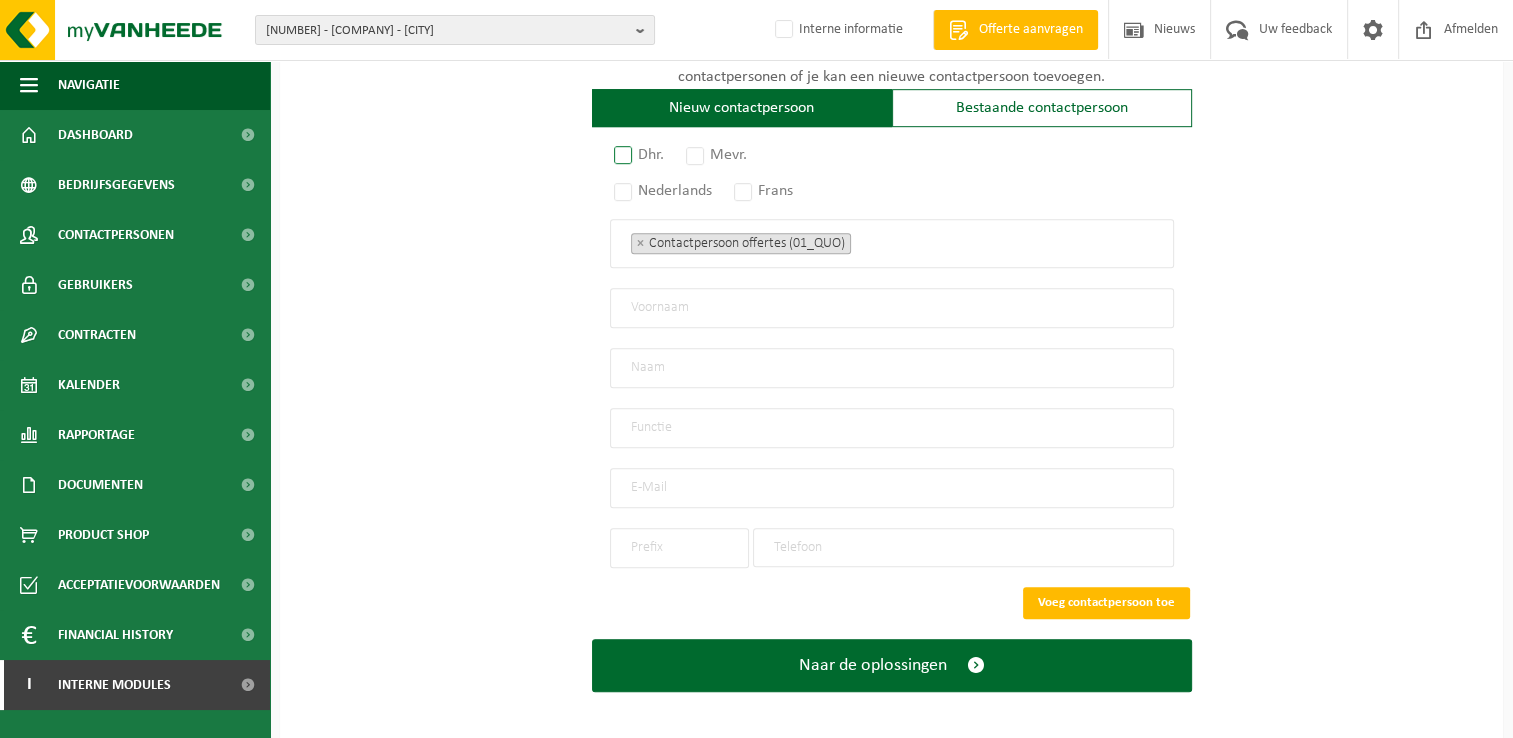 click on "Dhr." at bounding box center (640, 155) 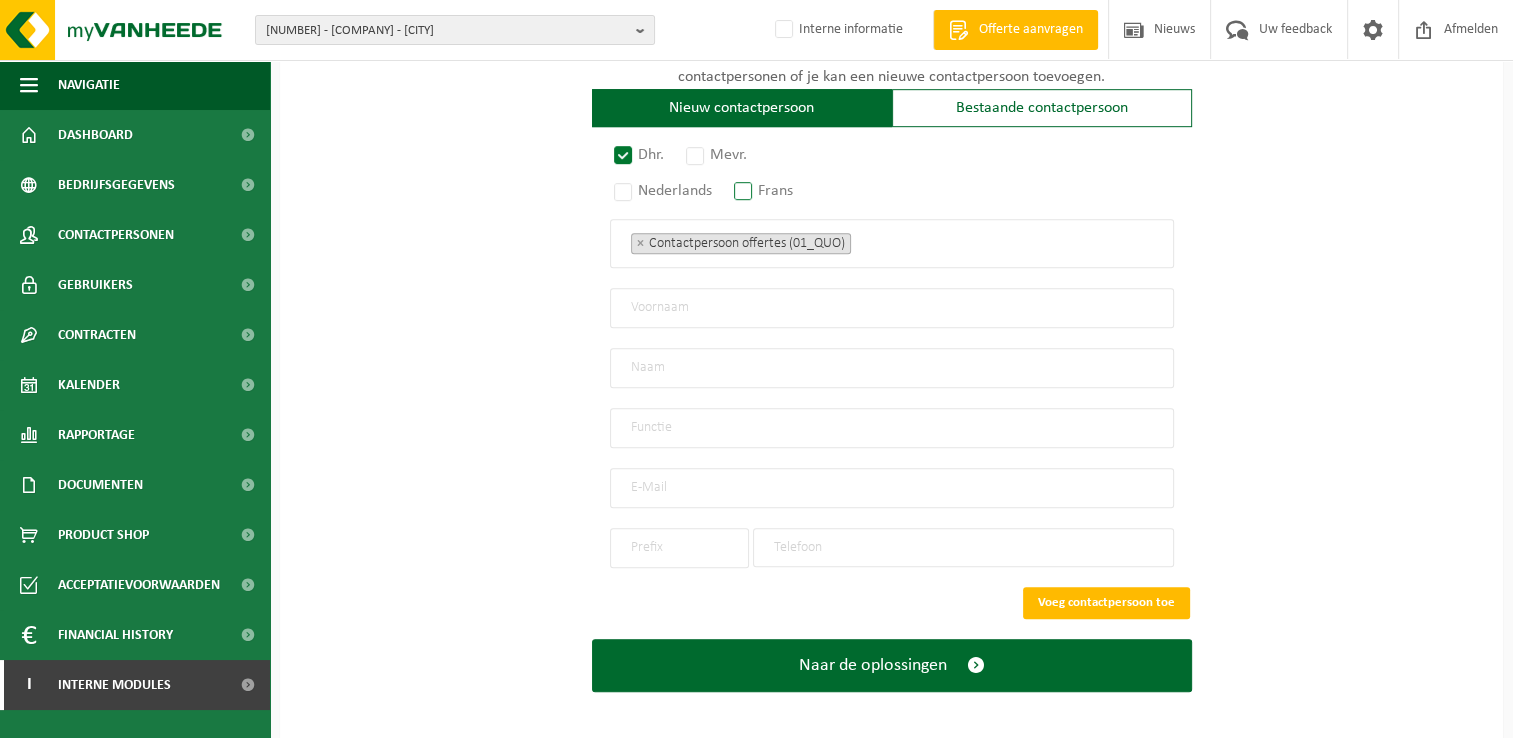 click on "Frans" at bounding box center (764, 191) 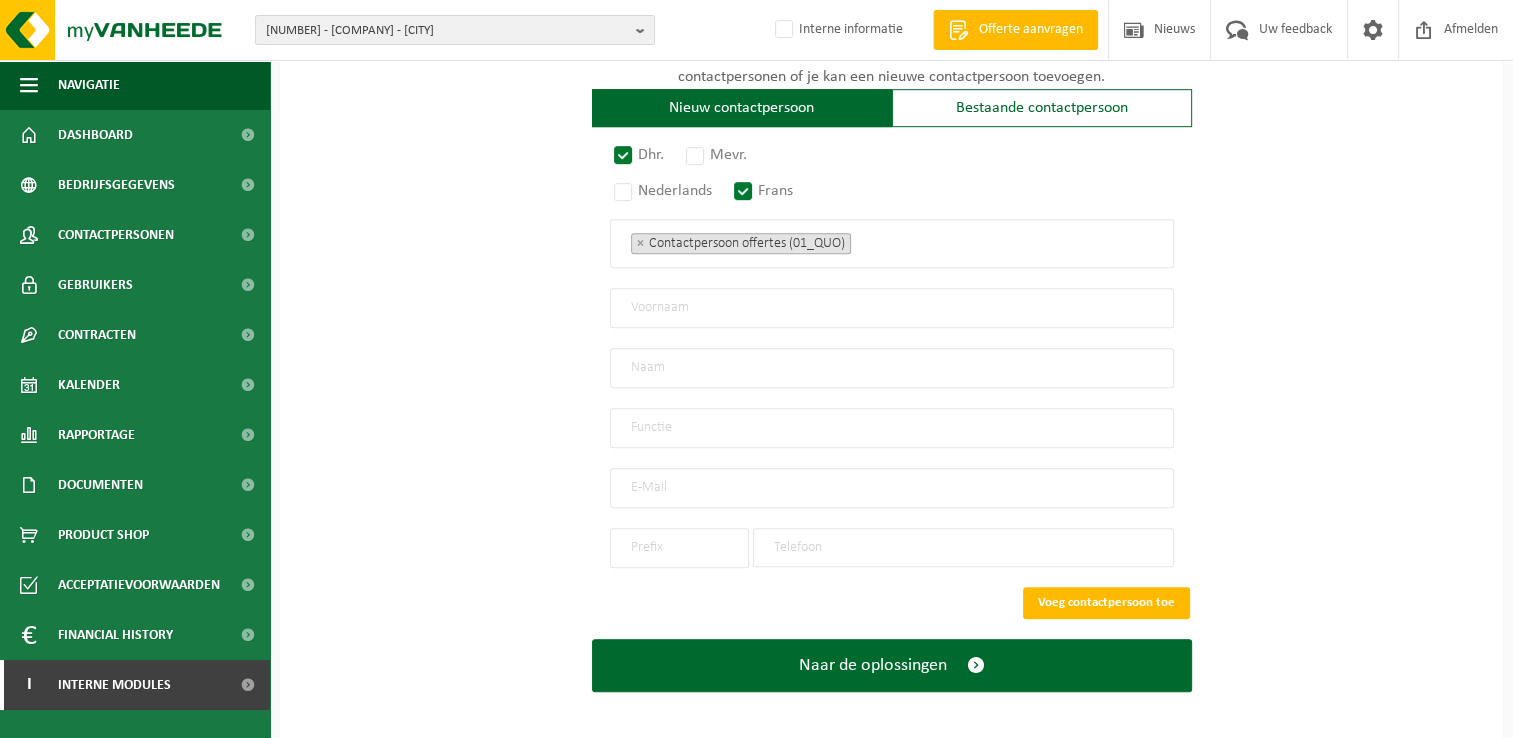 click at bounding box center [892, 308] 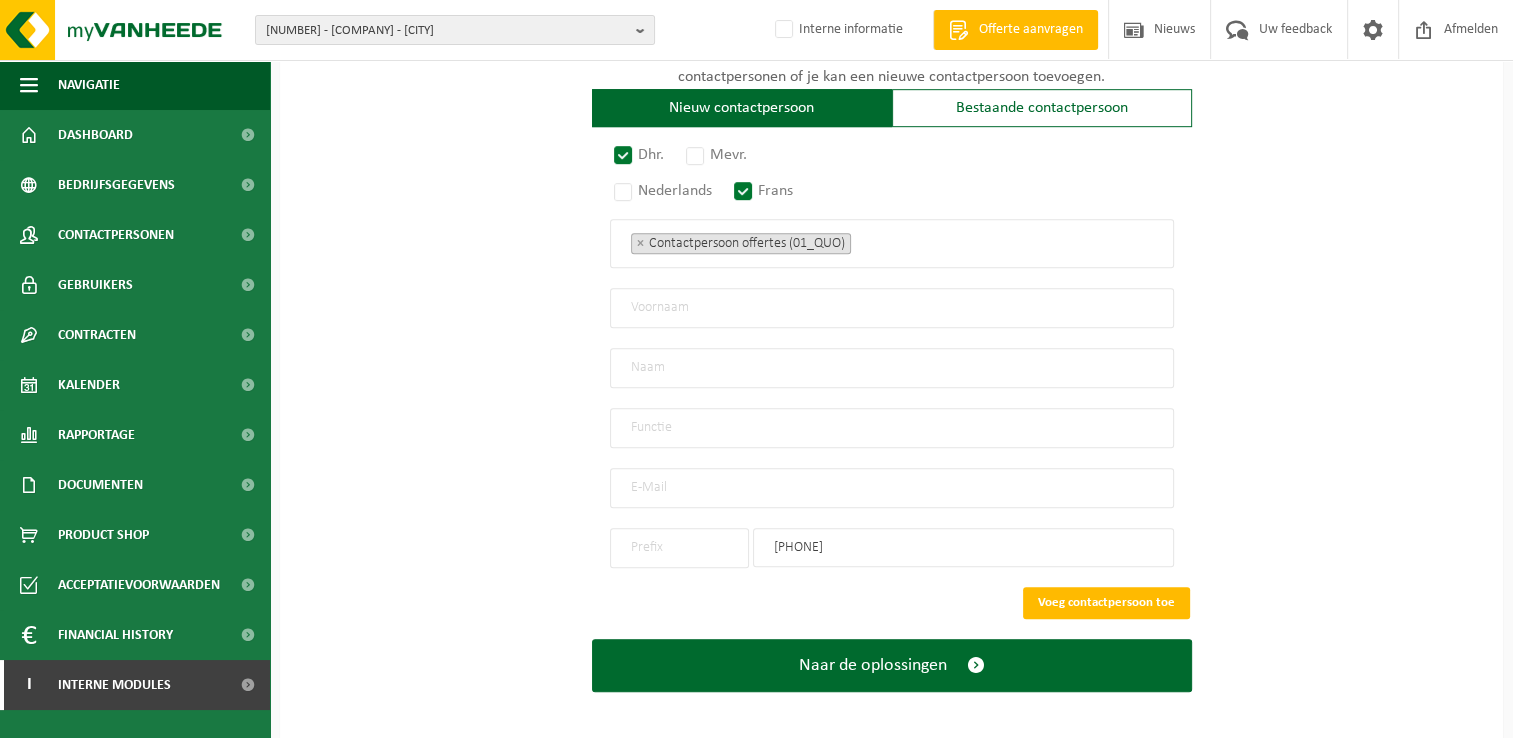 type on "0496389755" 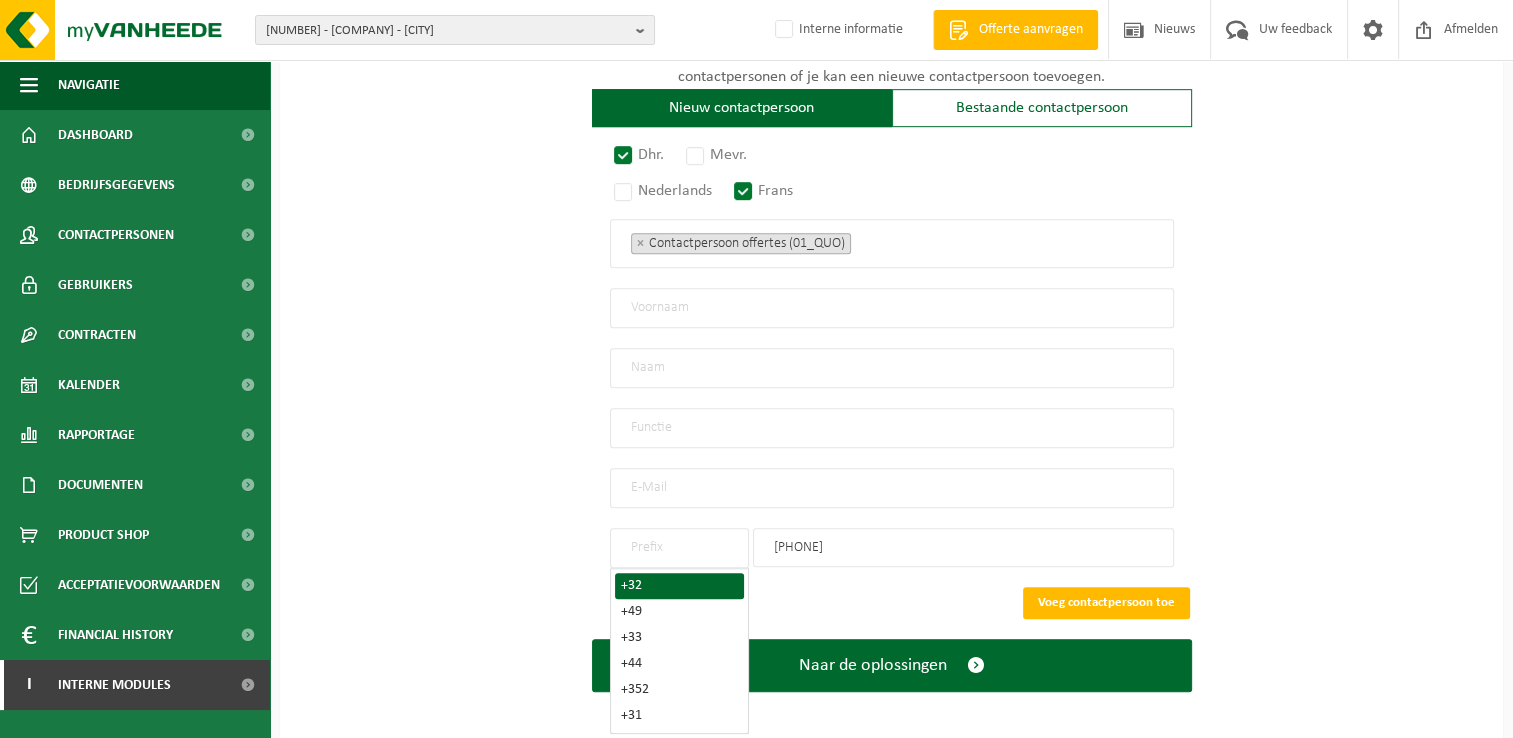 click on "+32" at bounding box center [679, 586] 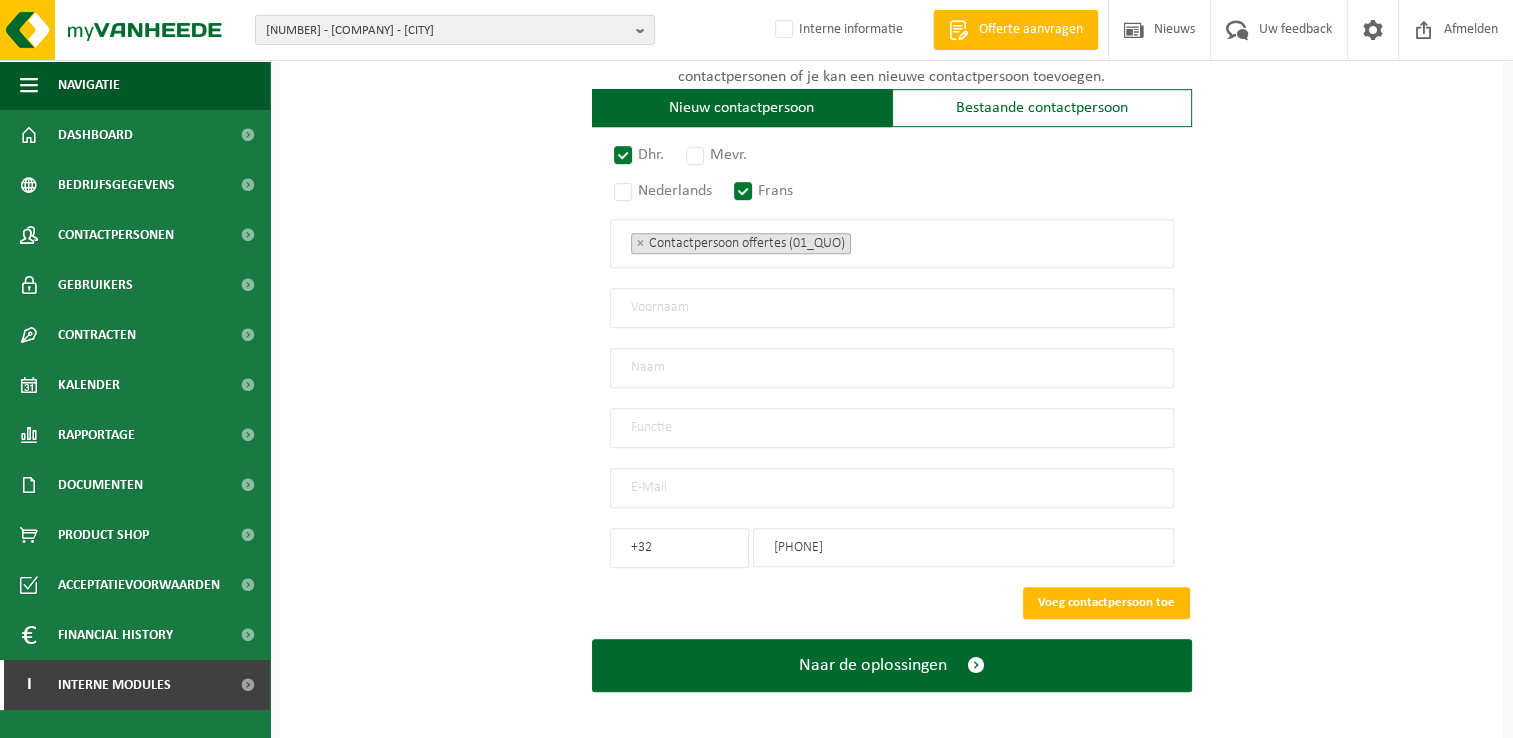 click at bounding box center (892, 488) 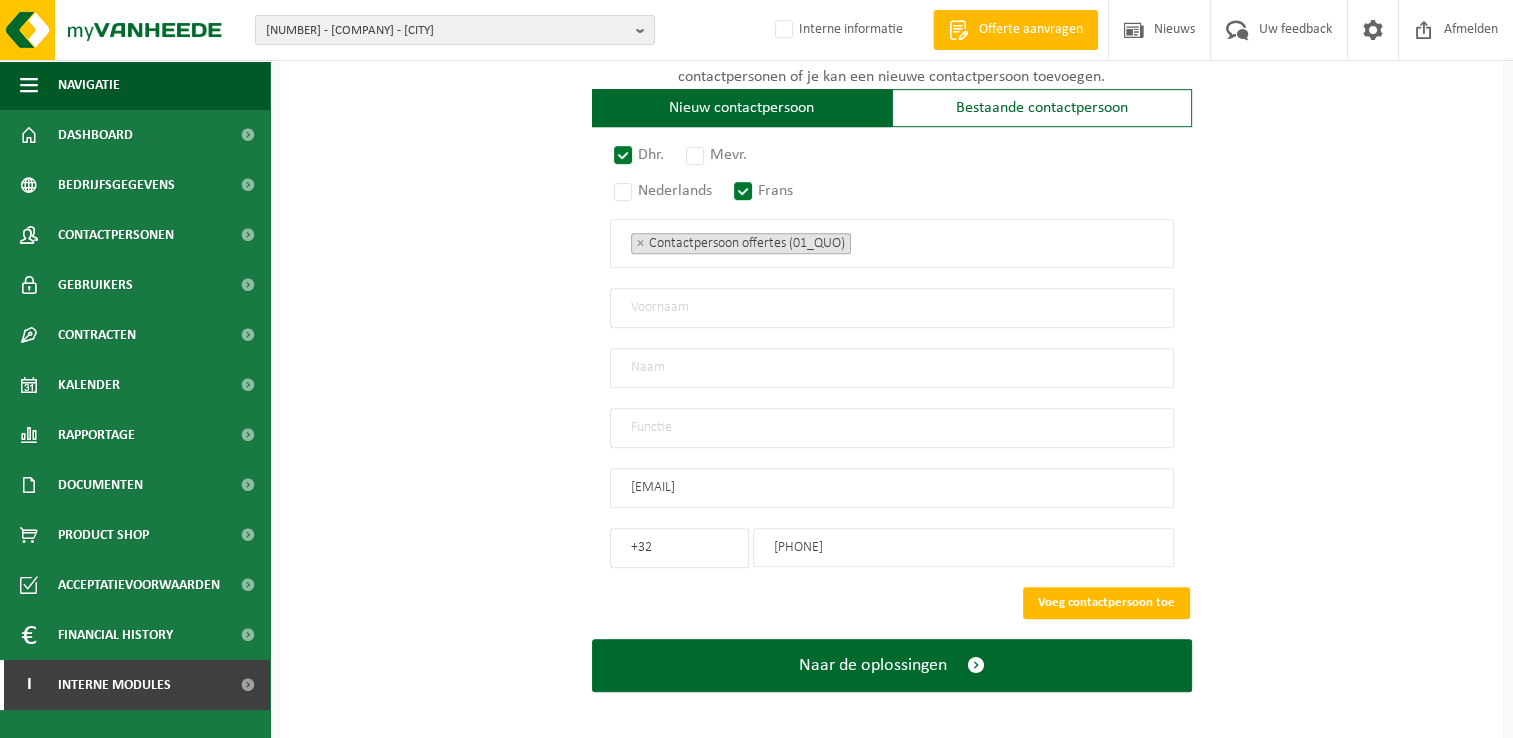 type on "pygreg@gmail.com" 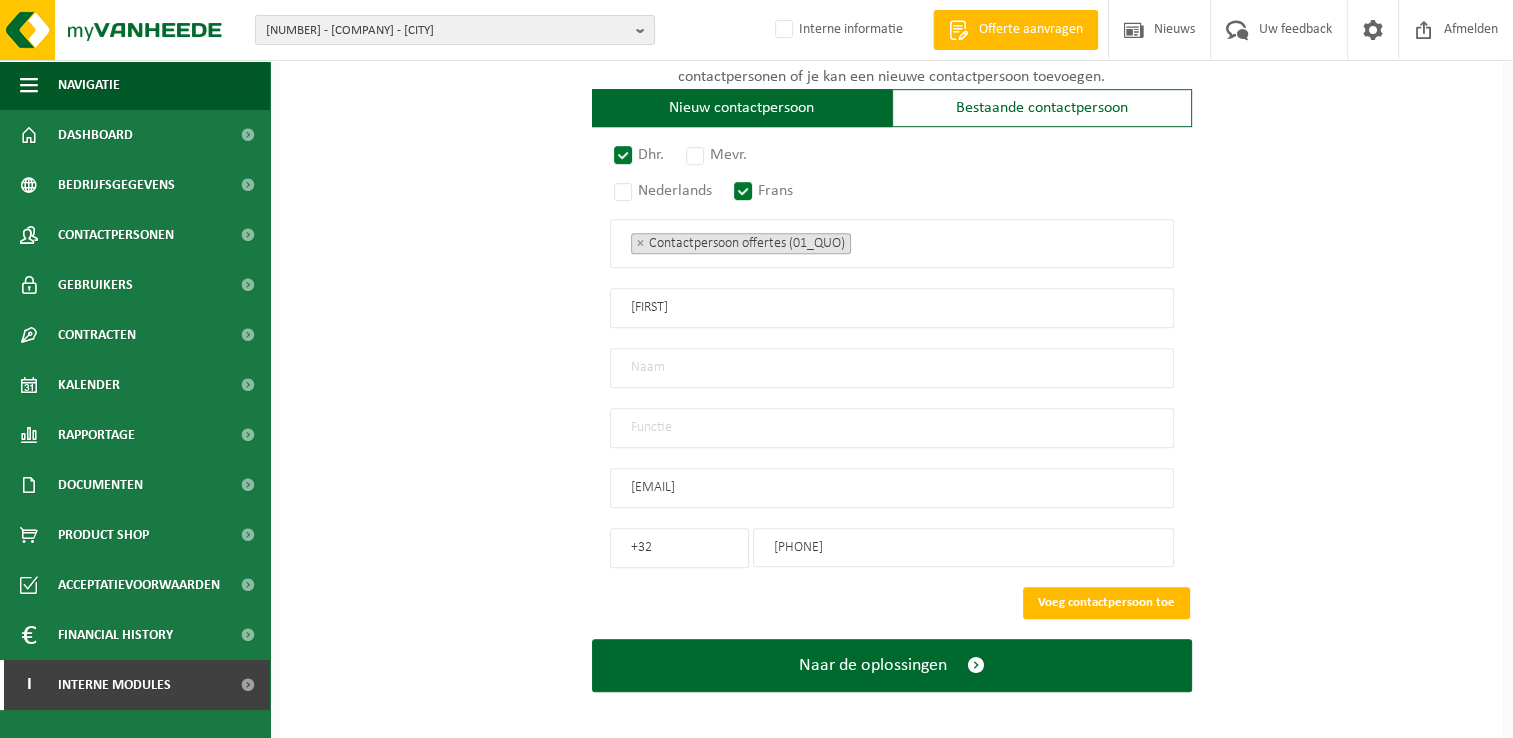 type on "Gregory" 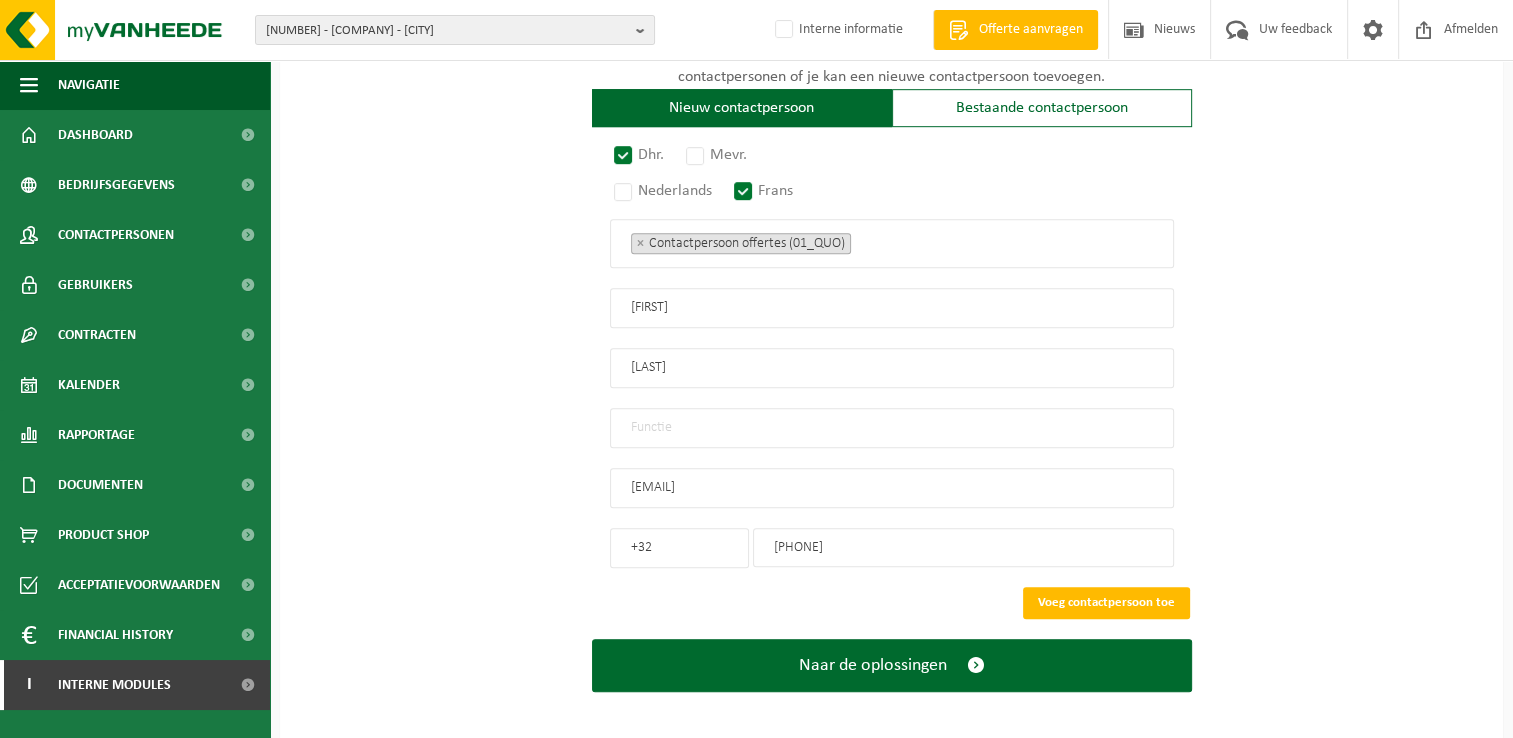 type on "Pearson" 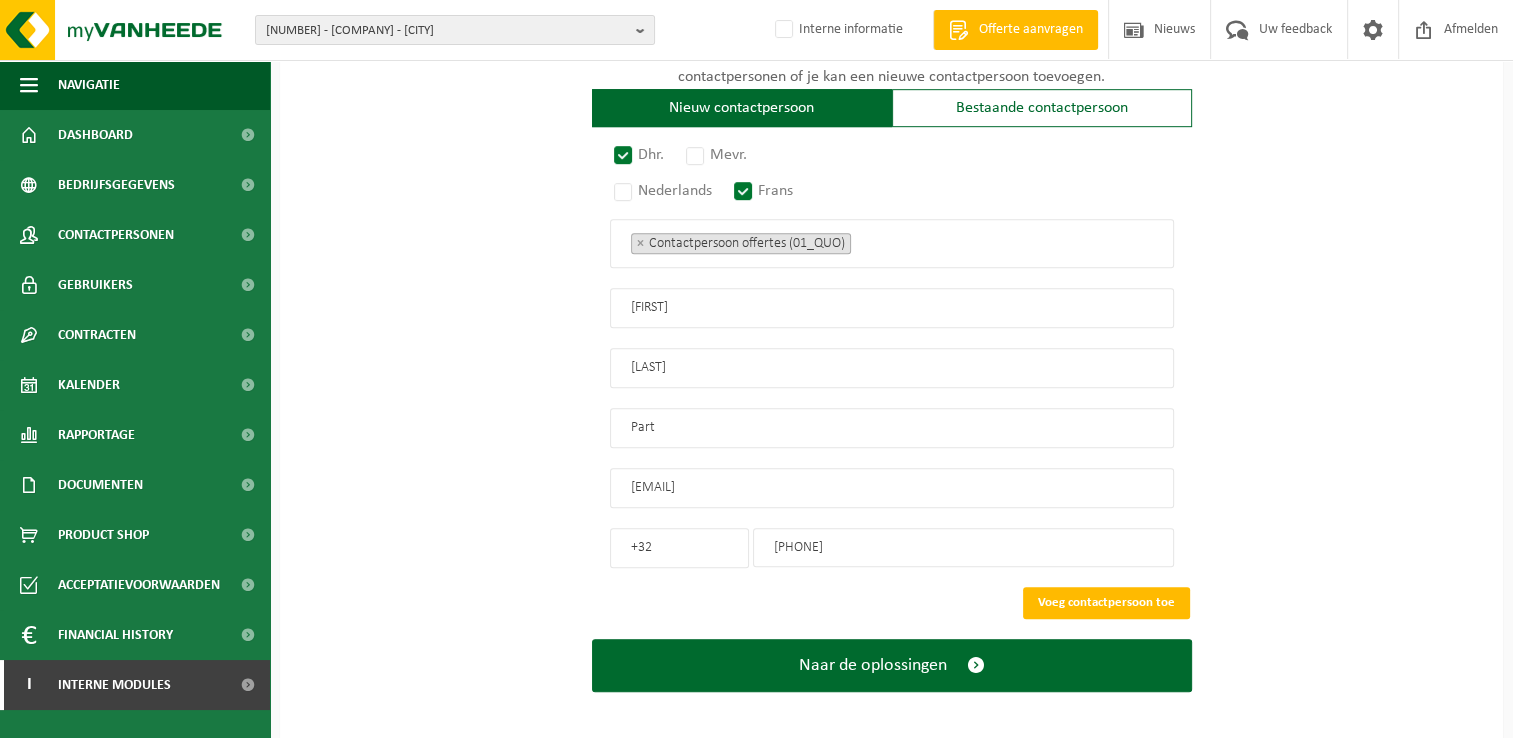 type on "Part" 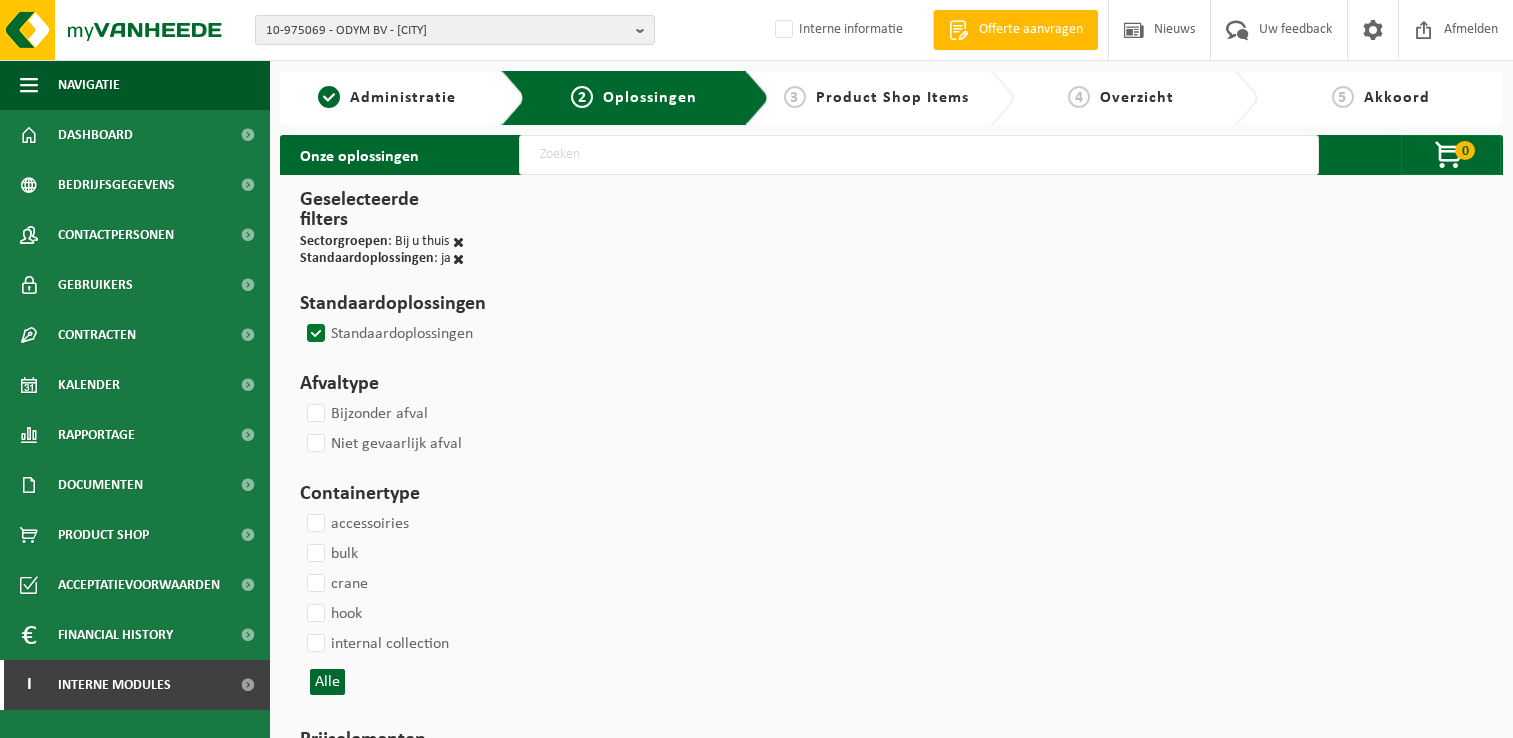 scroll, scrollTop: 0, scrollLeft: 0, axis: both 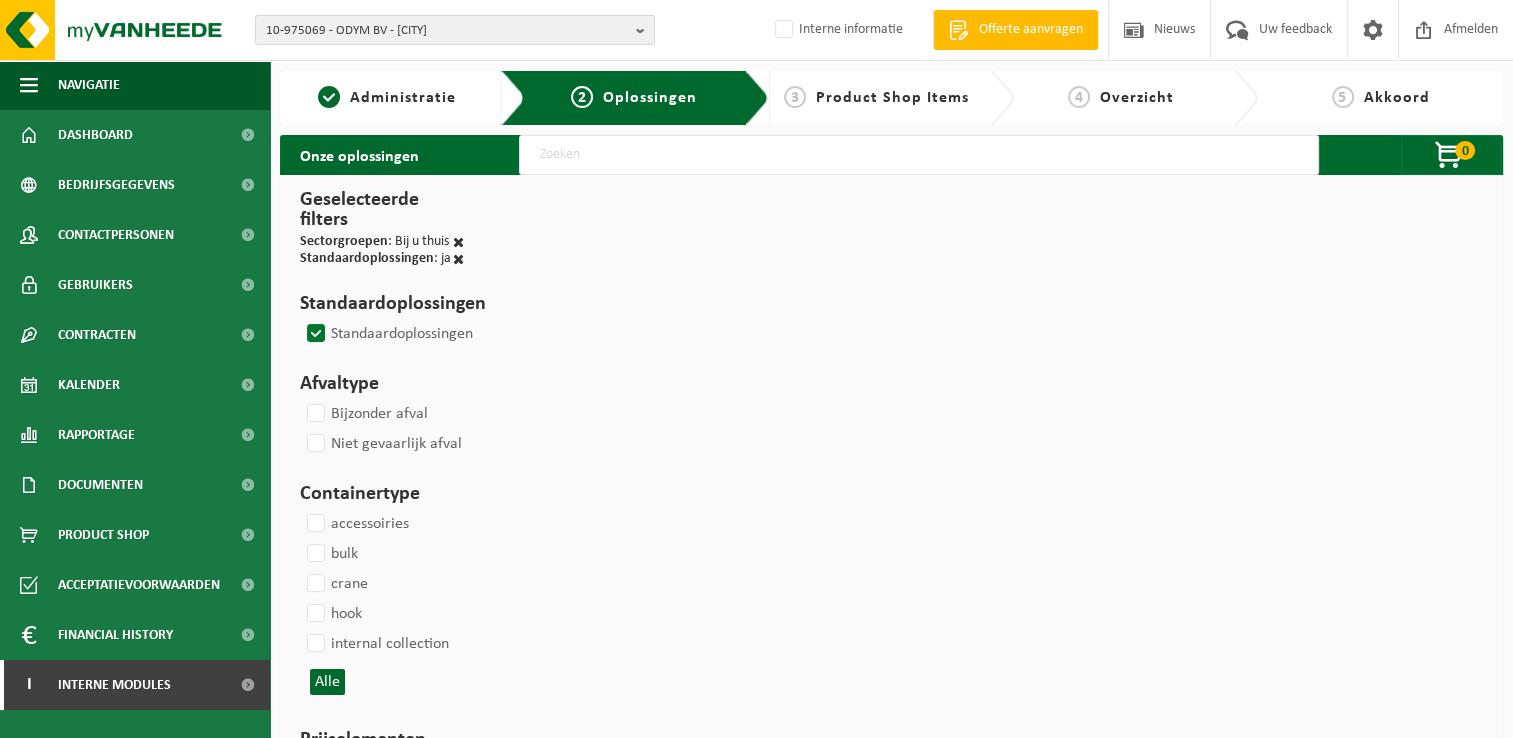 click at bounding box center [919, 155] 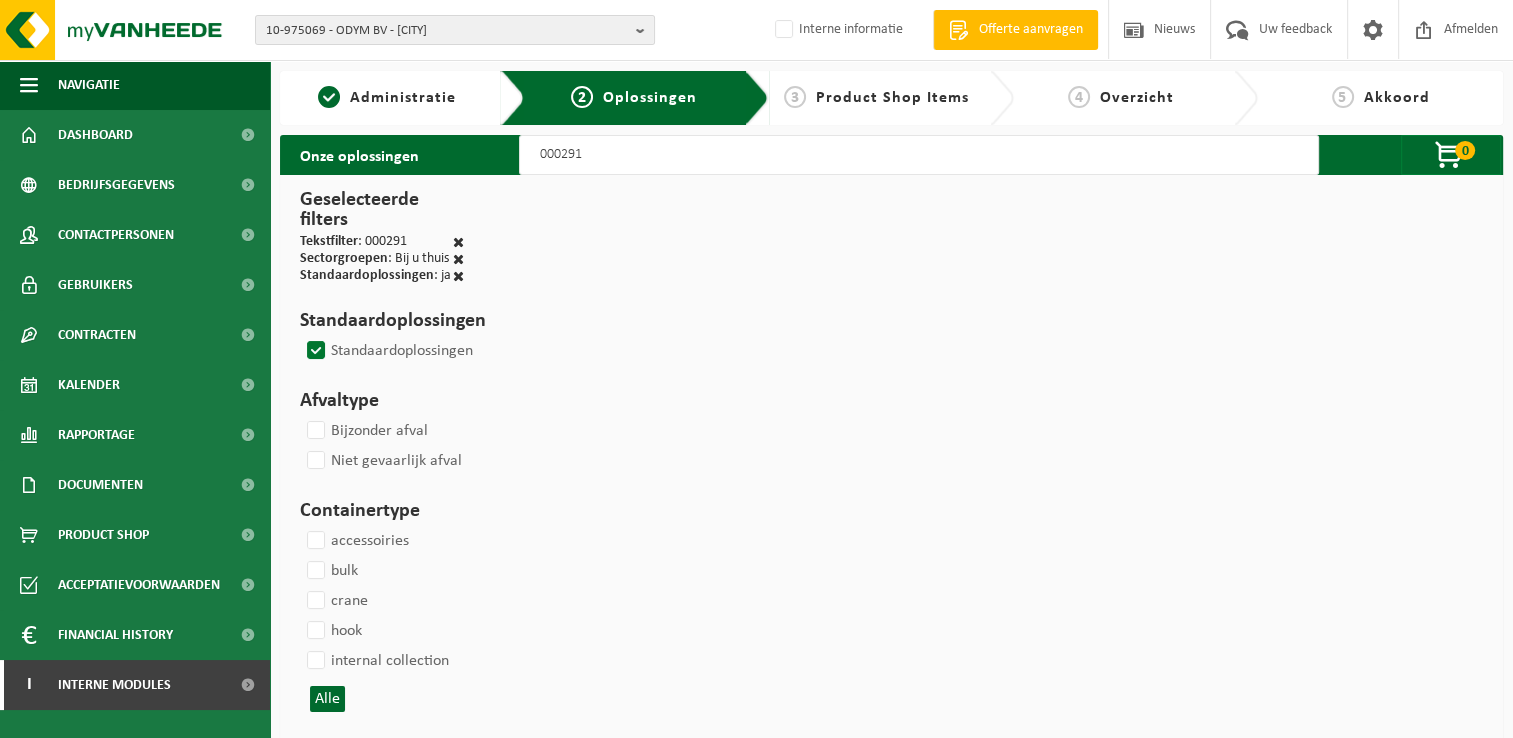 select 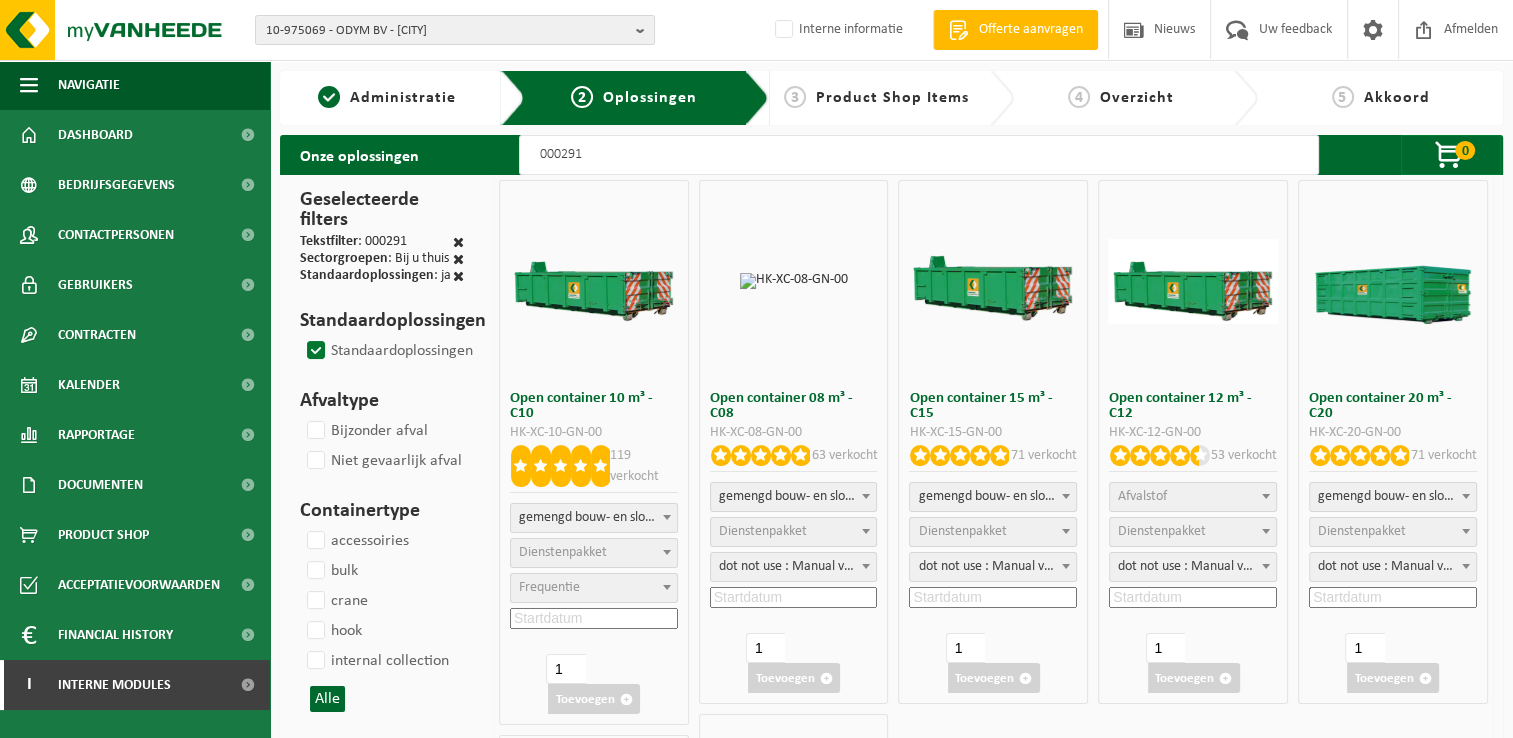select 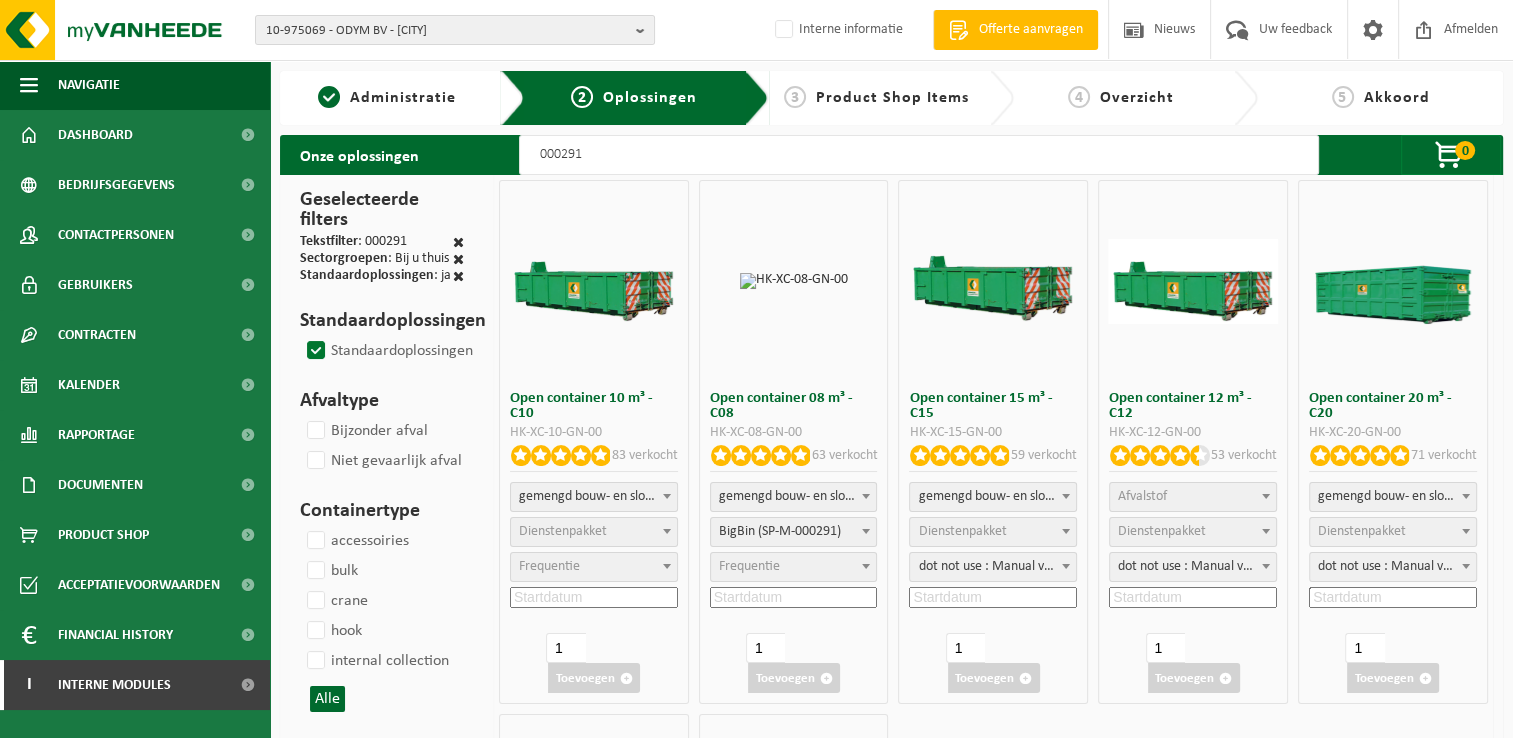 select 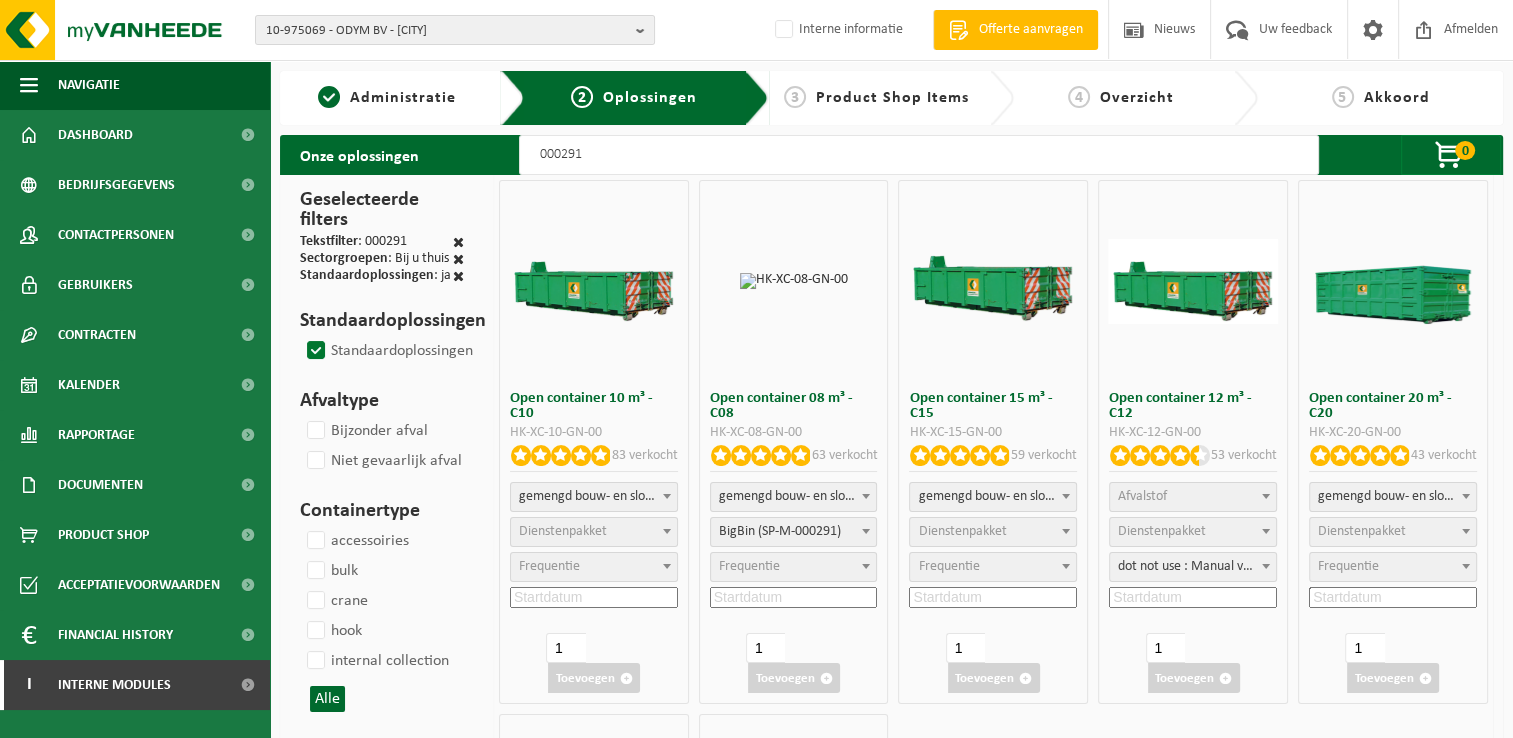 select 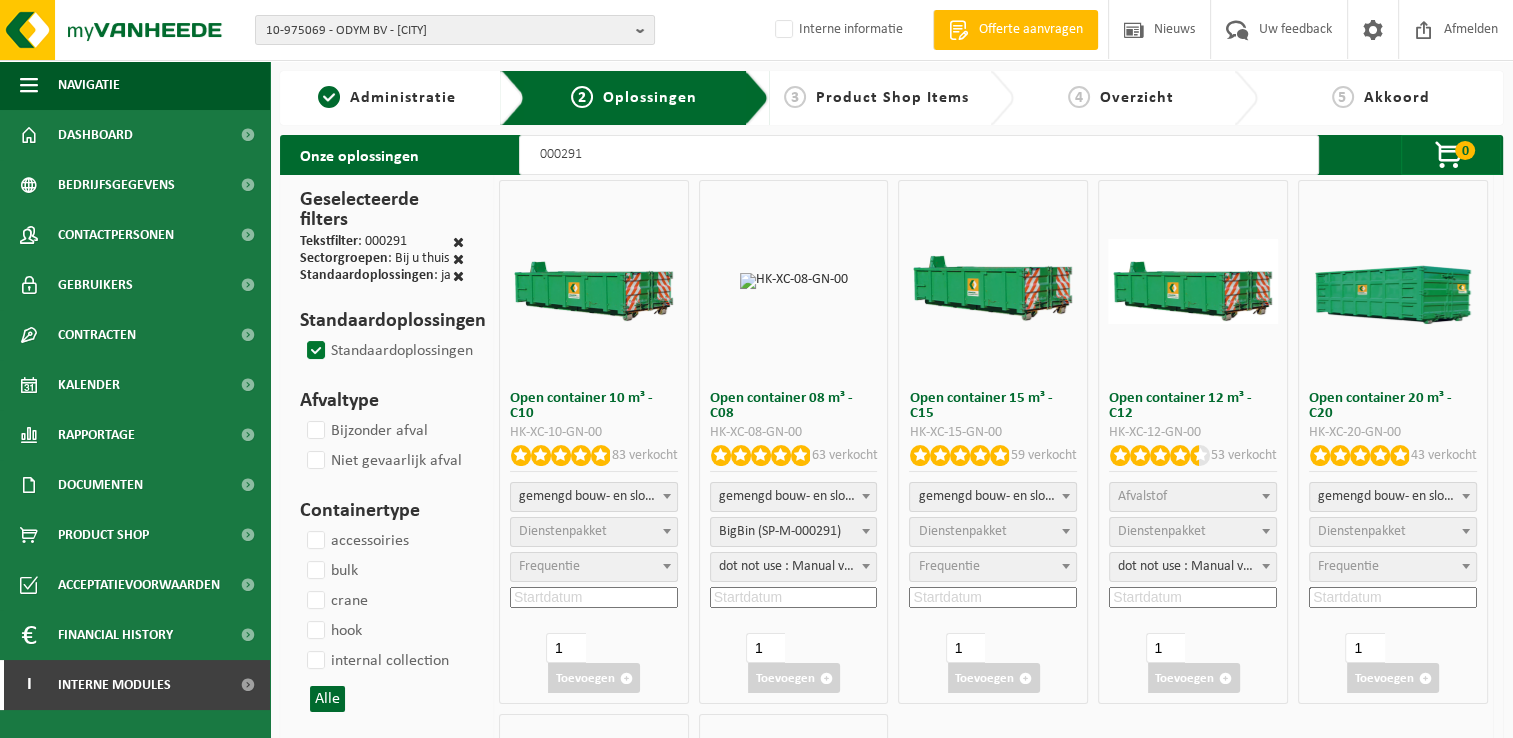 select on "25" 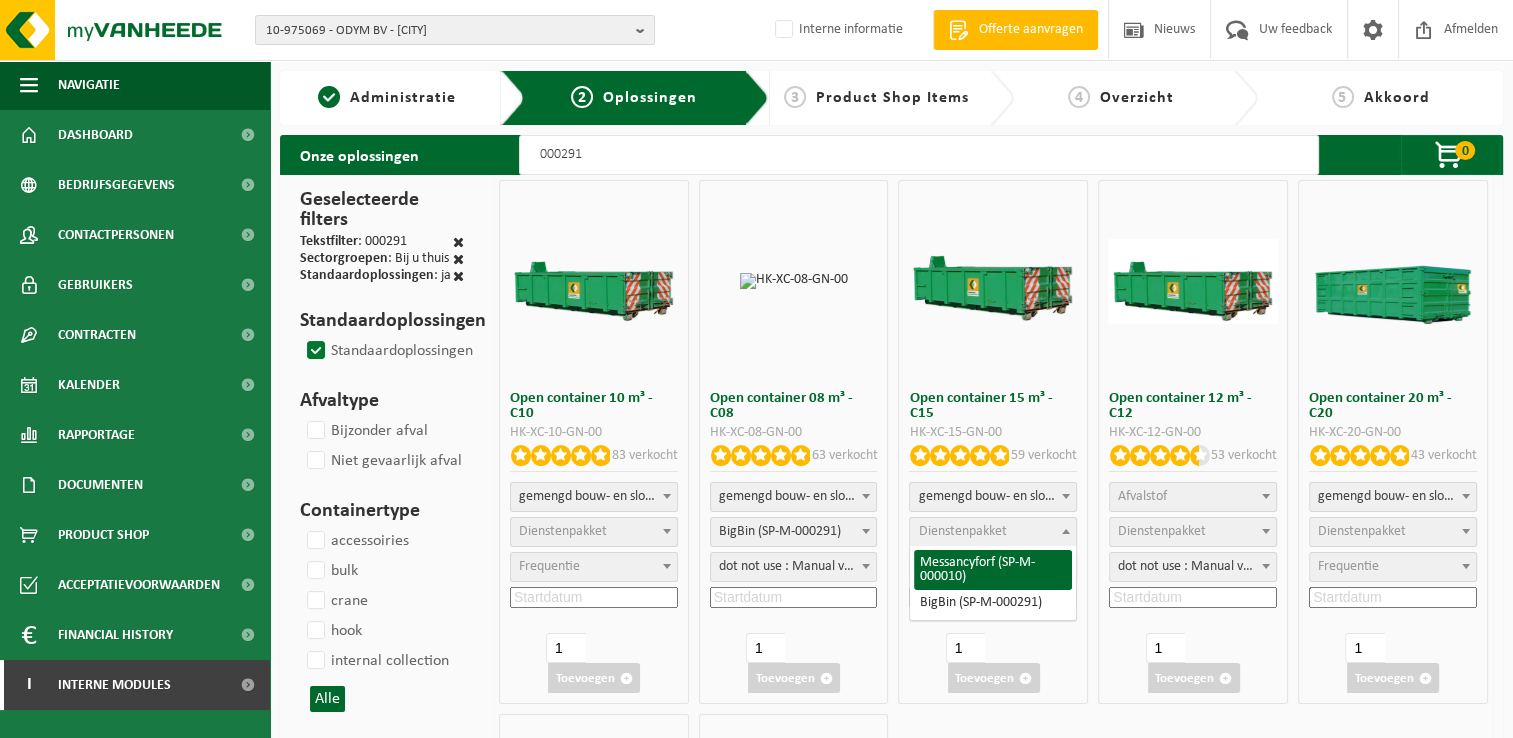 click on "Dienstenpakket" at bounding box center (962, 531) 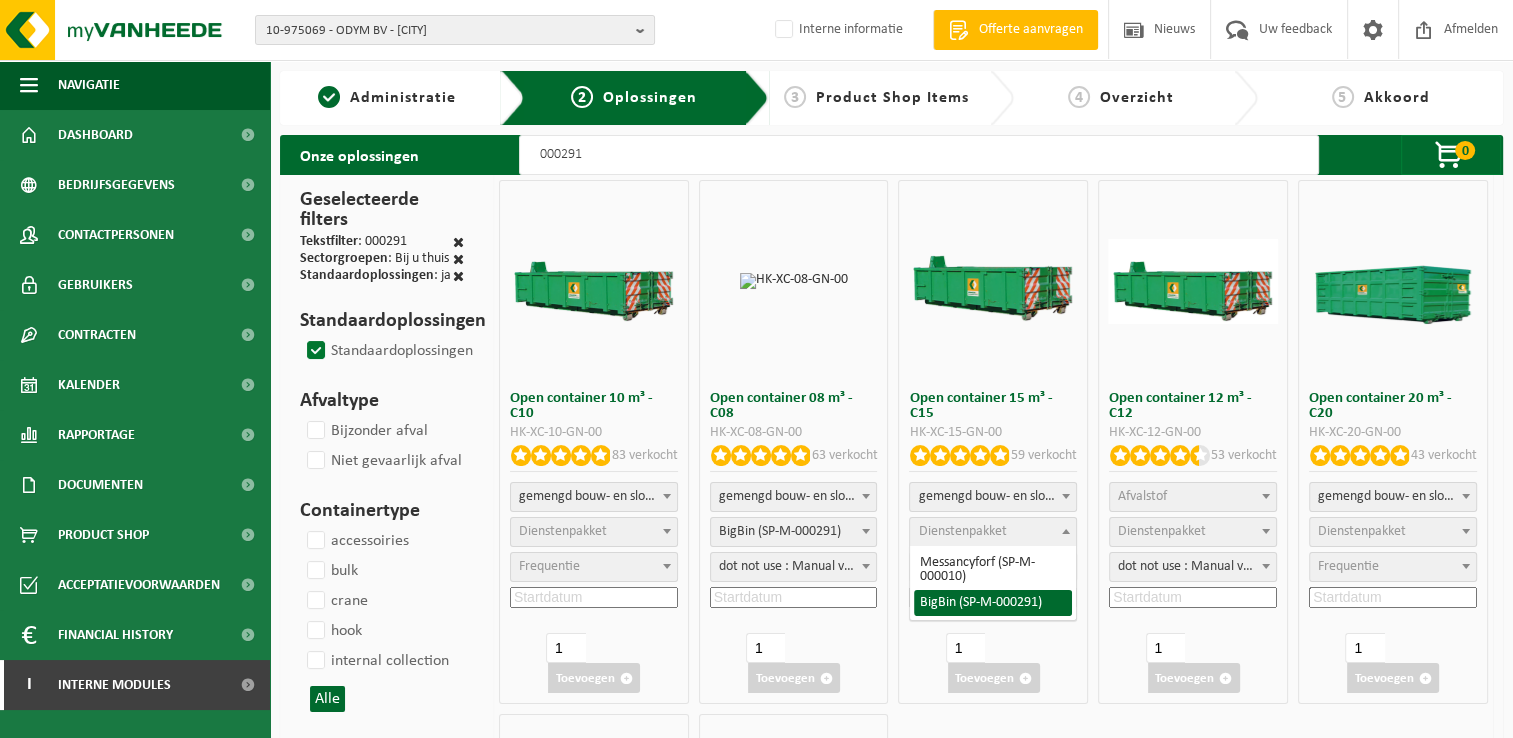 select on "197" 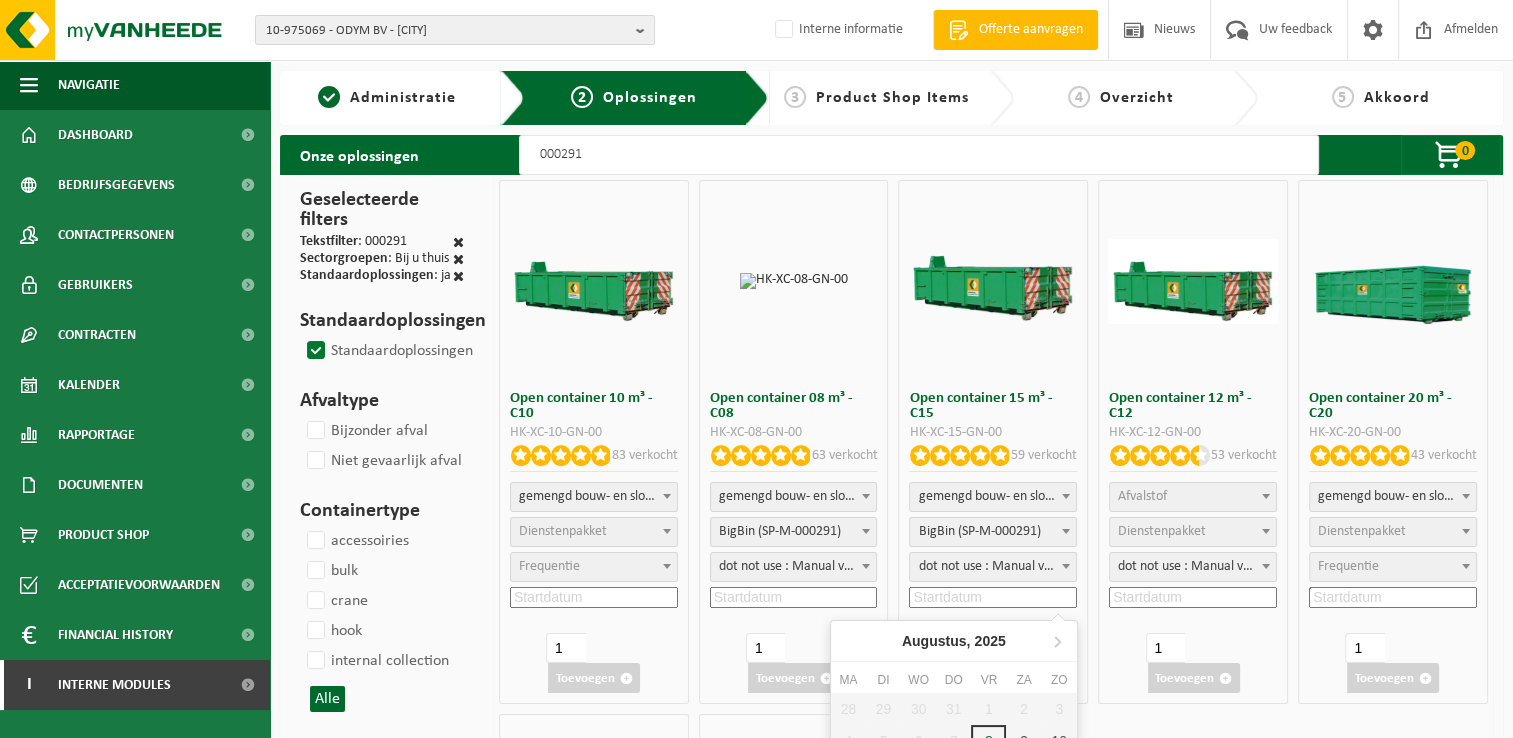 click at bounding box center [993, 597] 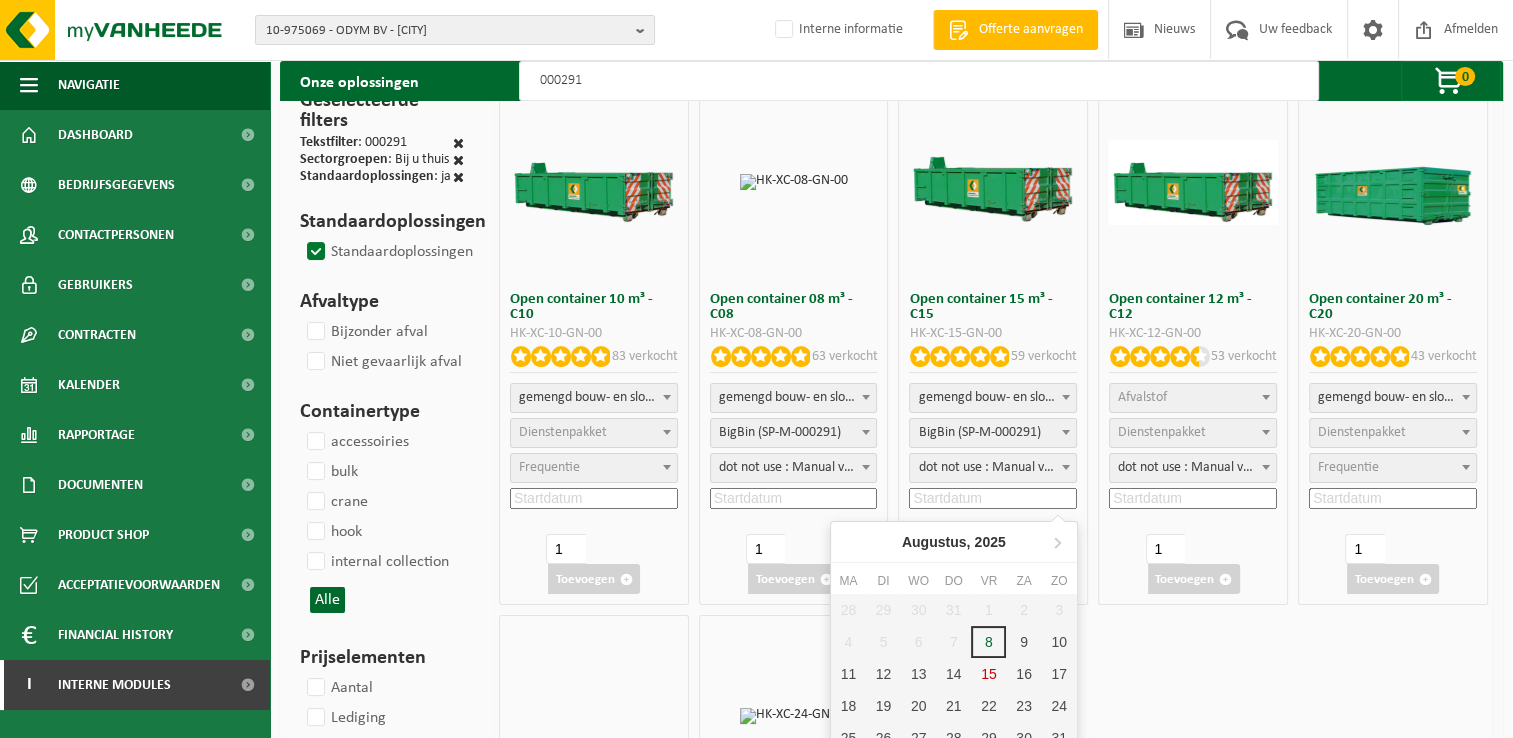 scroll, scrollTop: 100, scrollLeft: 0, axis: vertical 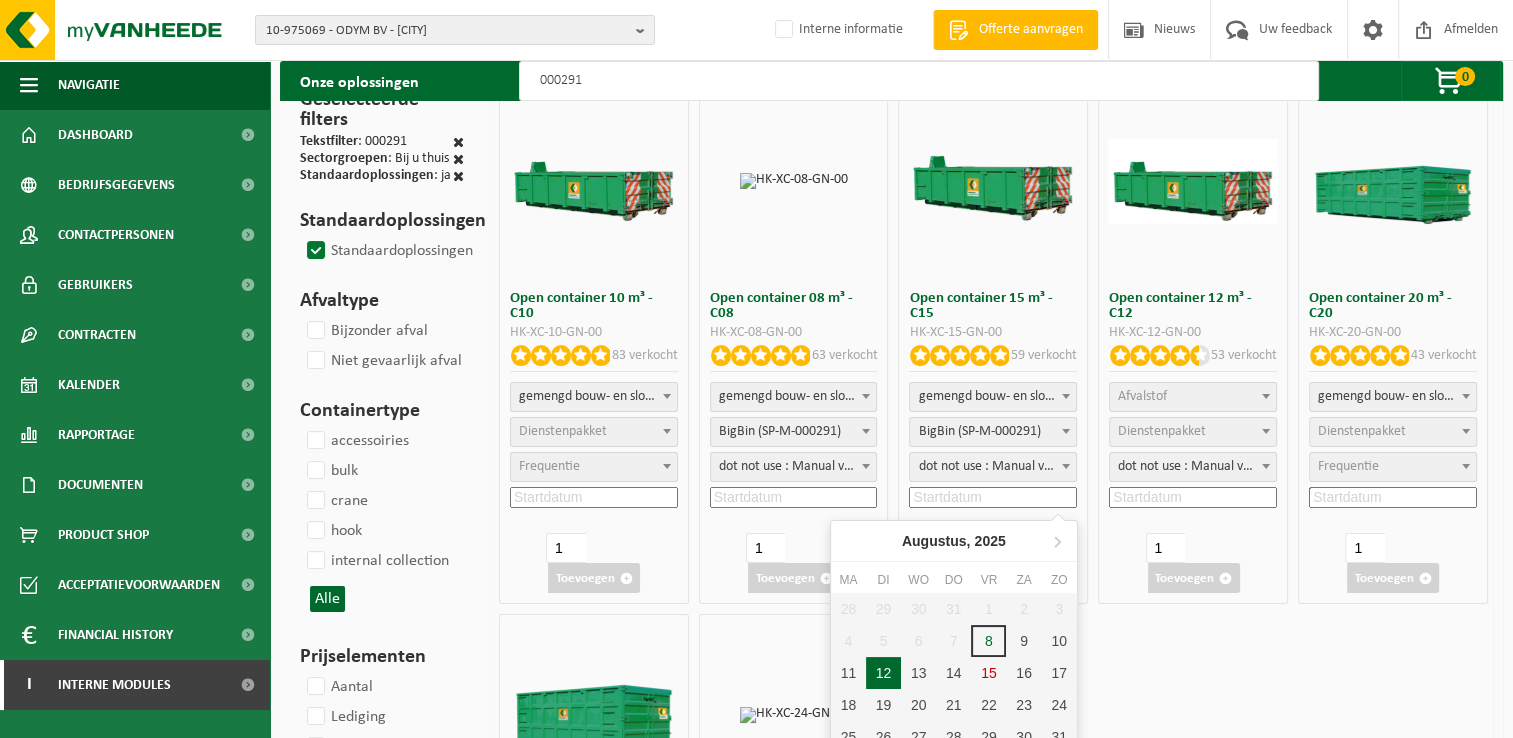 click on "12" at bounding box center [883, 673] 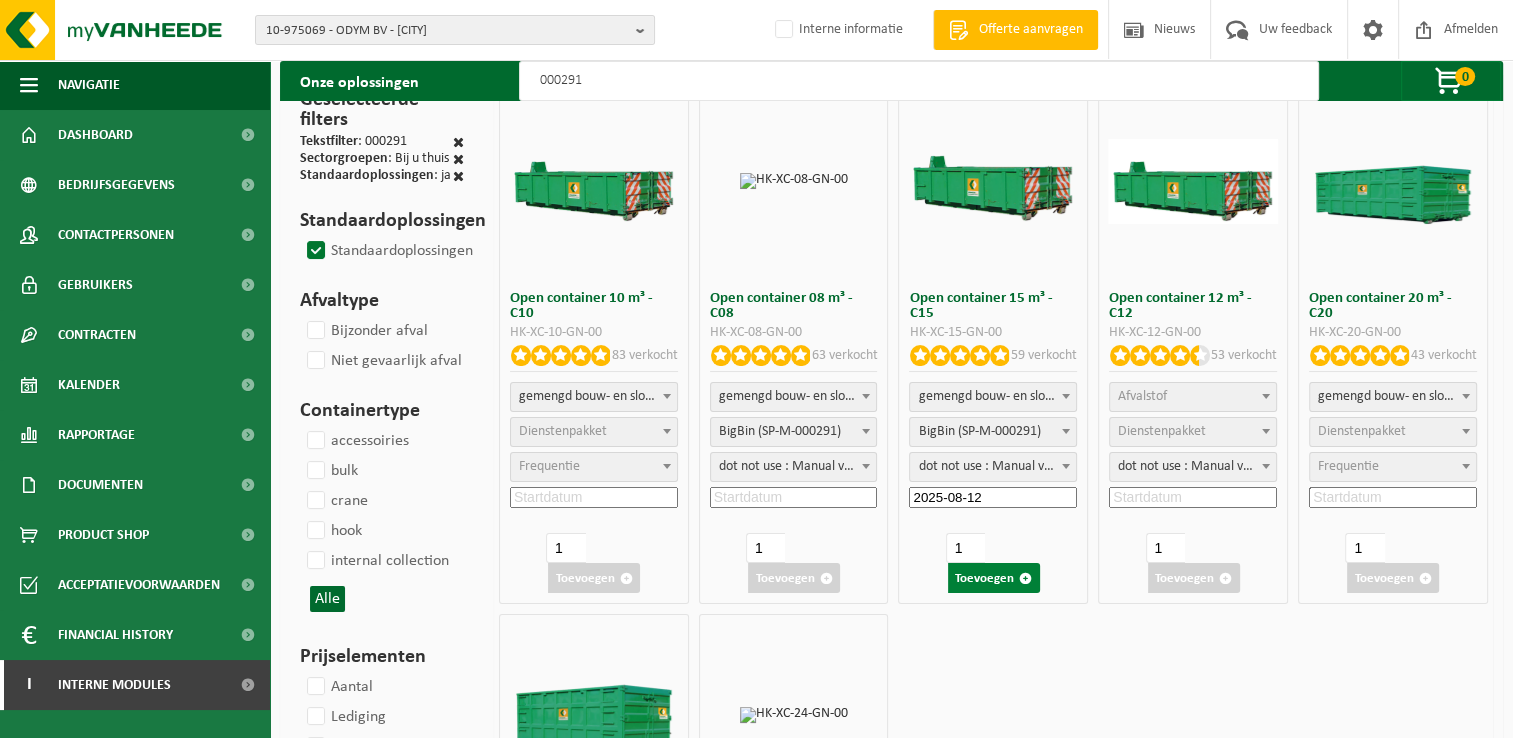 click on "Toevoegen" at bounding box center (994, 578) 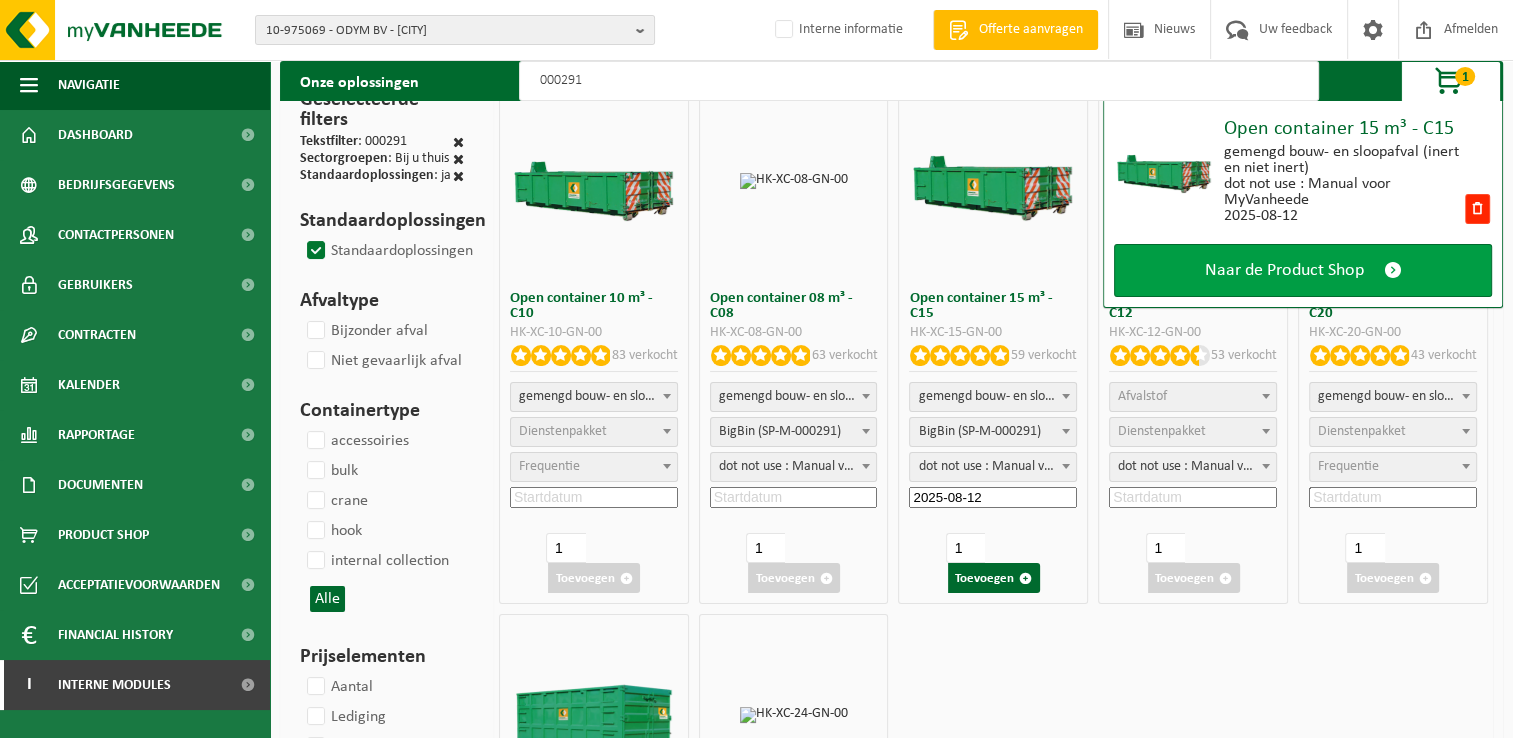 click on "Naar de Product Shop" at bounding box center (1303, 270) 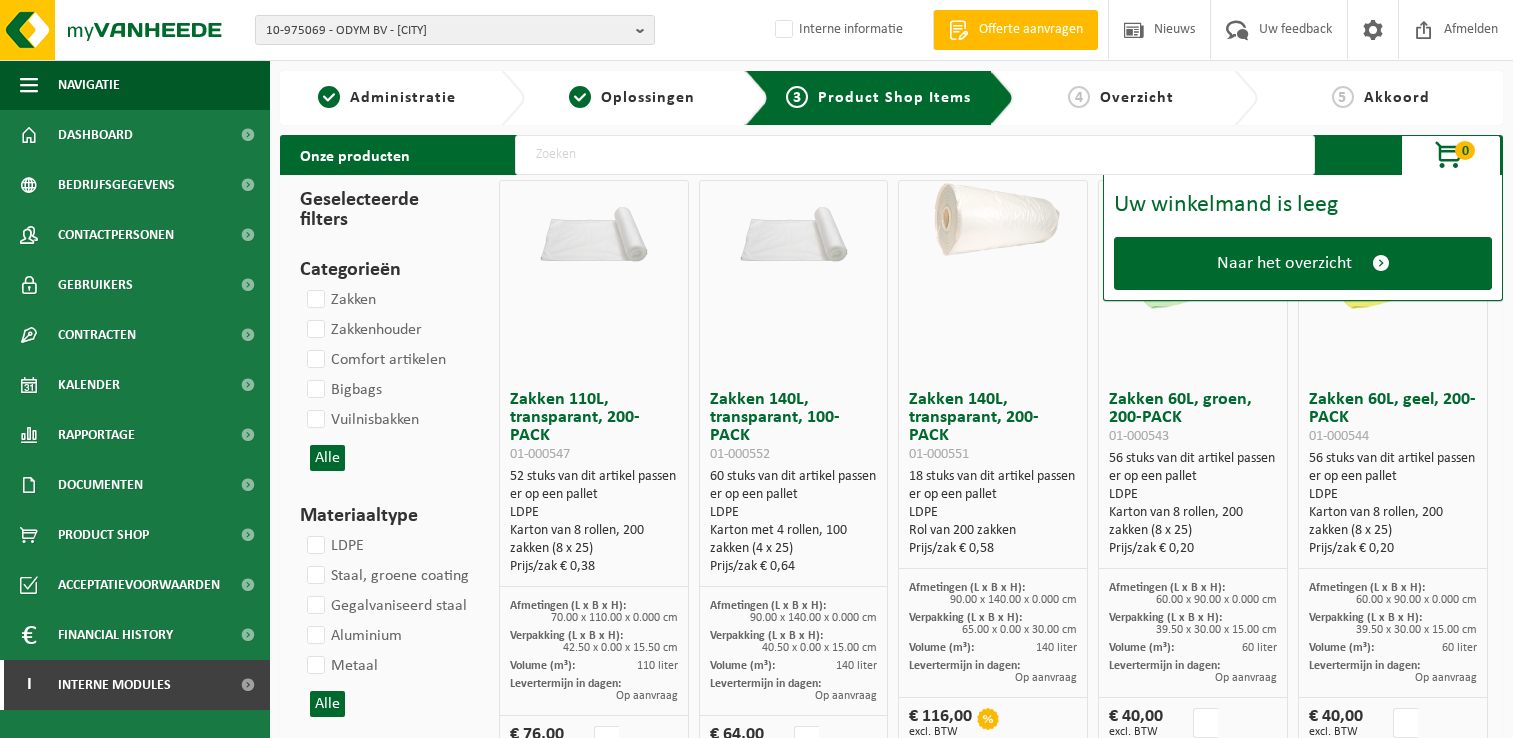 scroll, scrollTop: 0, scrollLeft: 0, axis: both 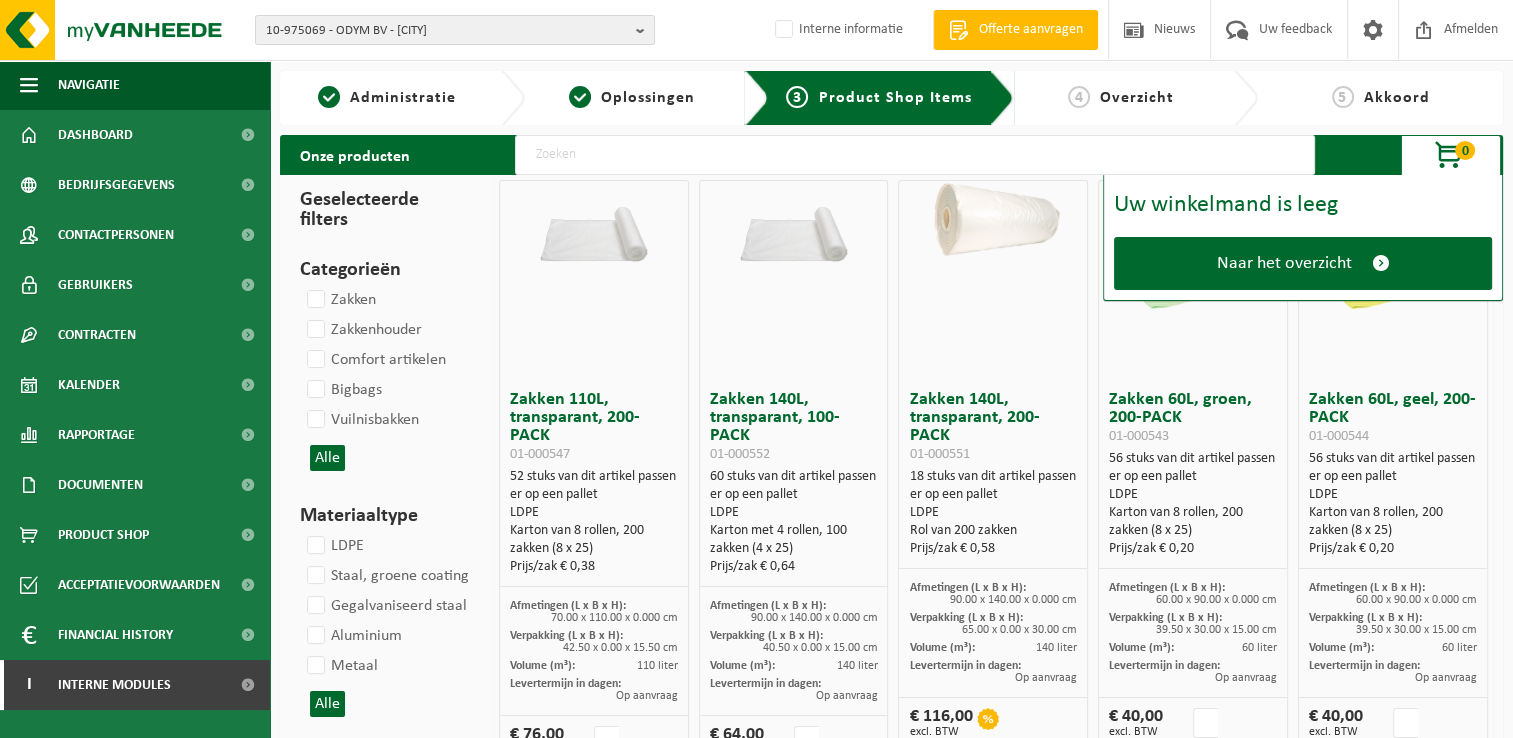 click on "Naar het overzicht" at bounding box center [1303, 263] 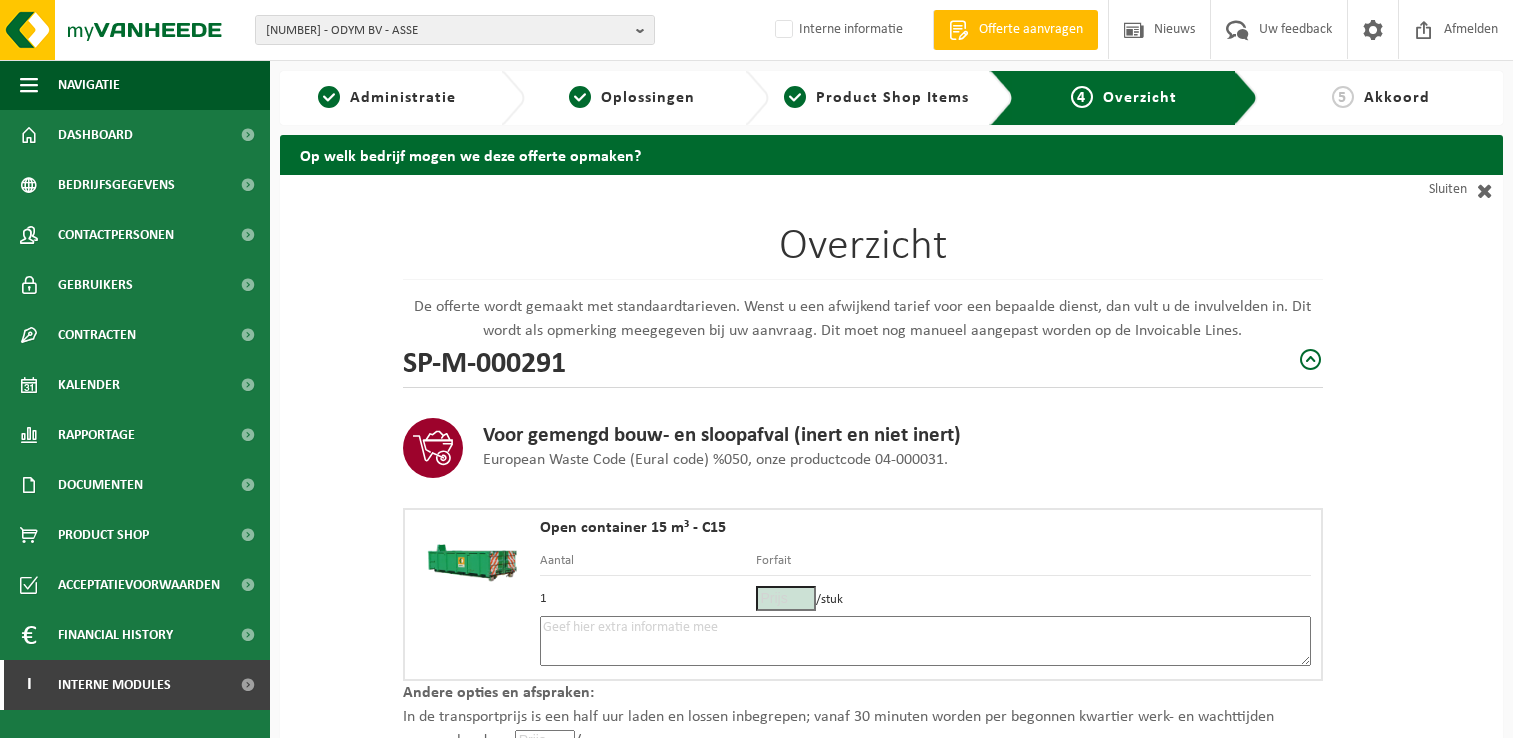 scroll, scrollTop: 0, scrollLeft: 0, axis: both 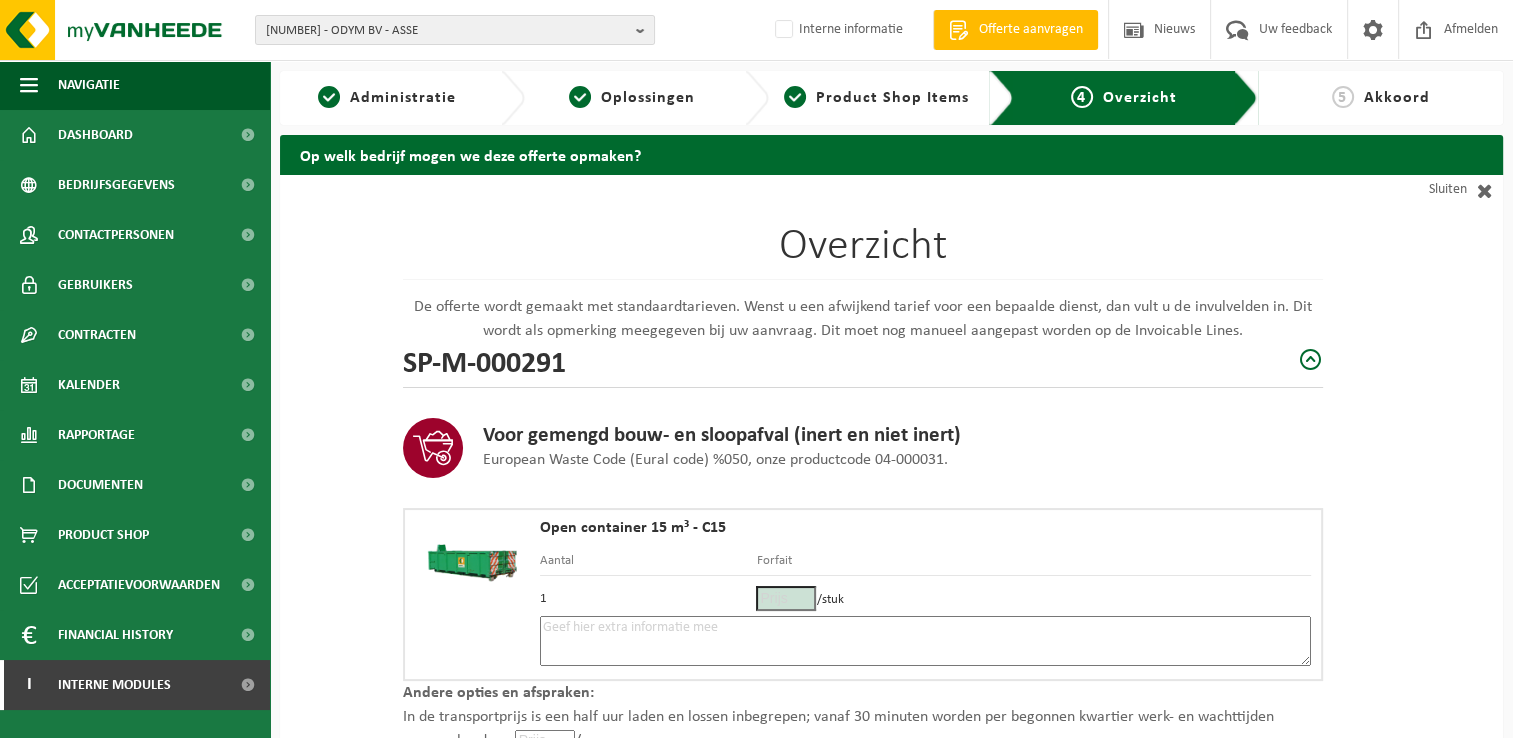 click at bounding box center [925, 641] 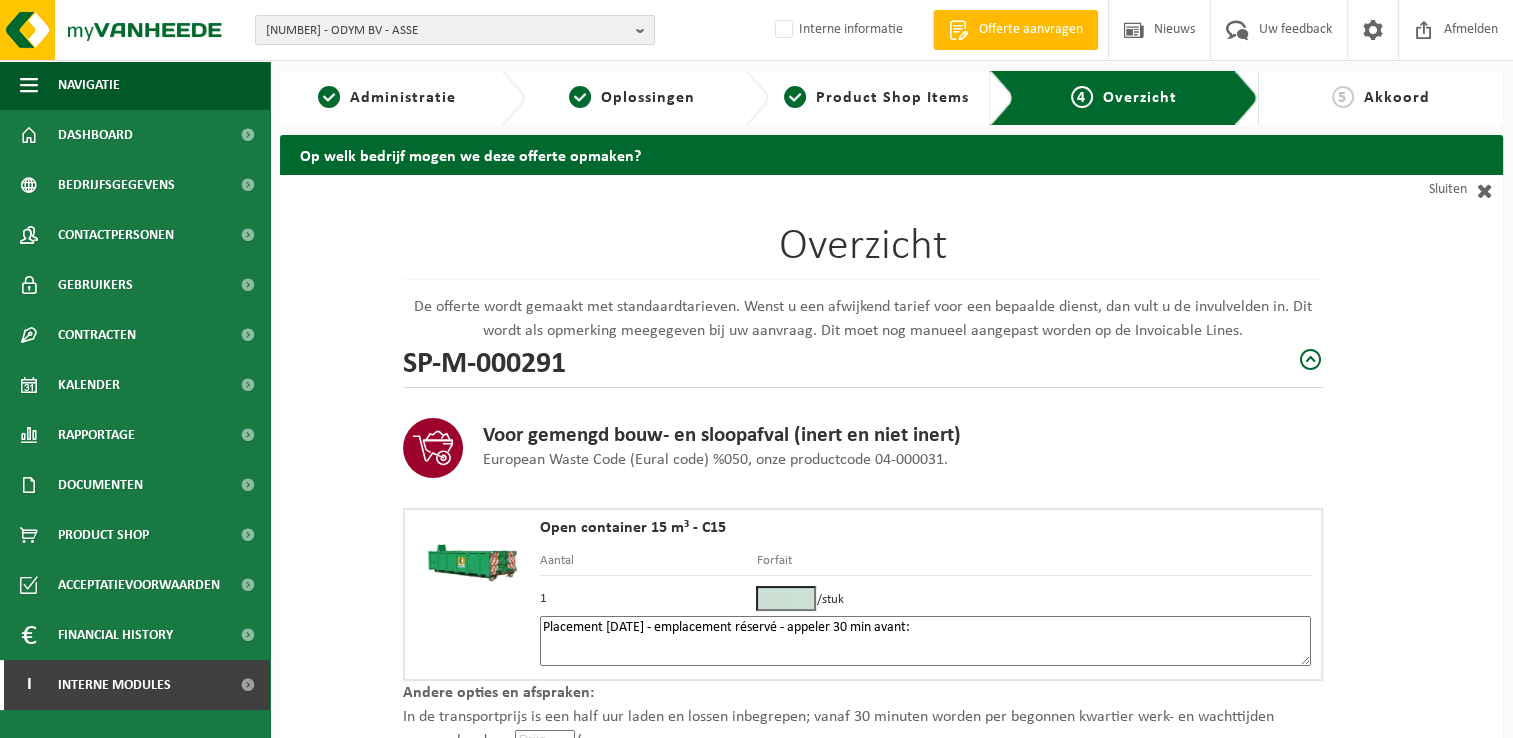 click on "Placement [DATE] - emplacement réservé - appeler 30 min avant:" at bounding box center [925, 641] 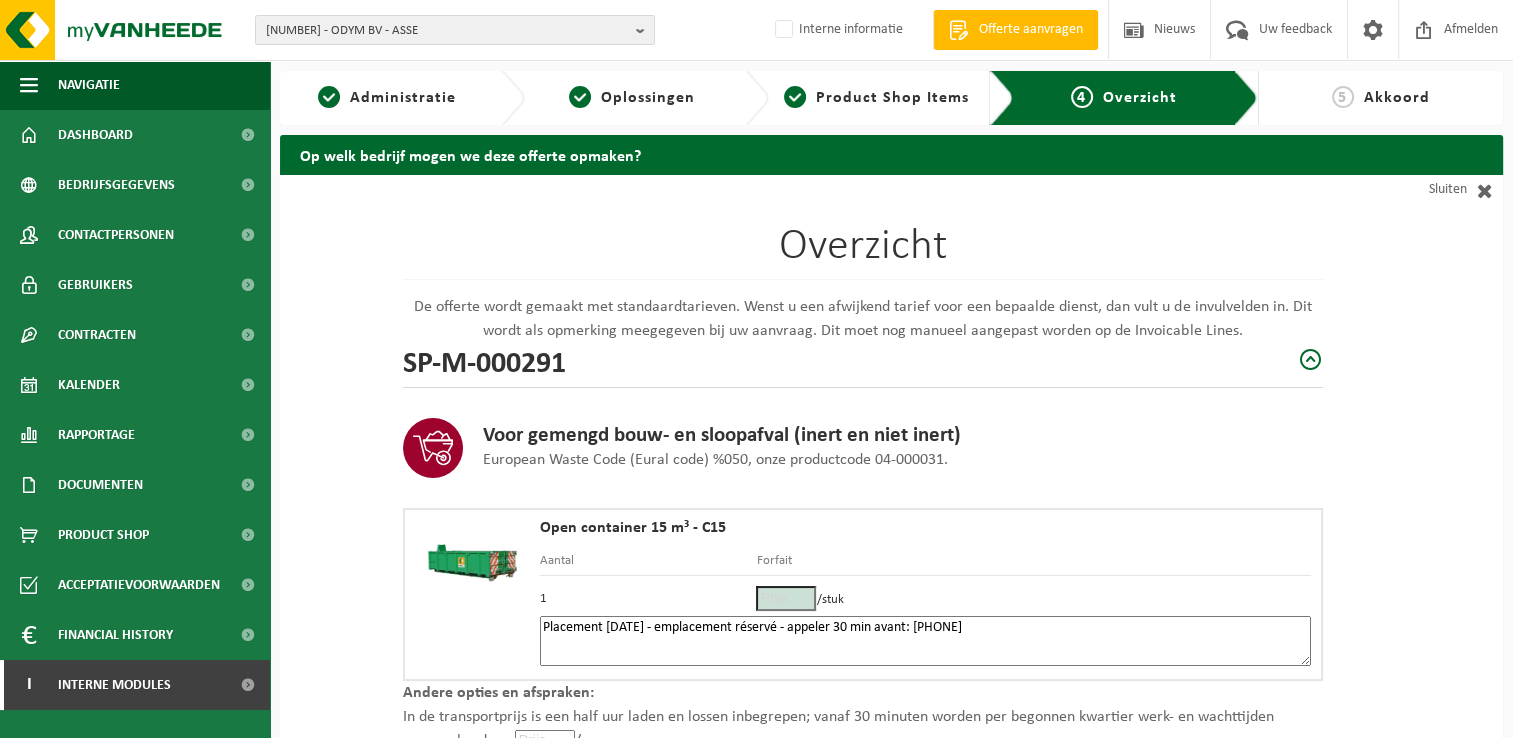 paste on "[PHONE]" 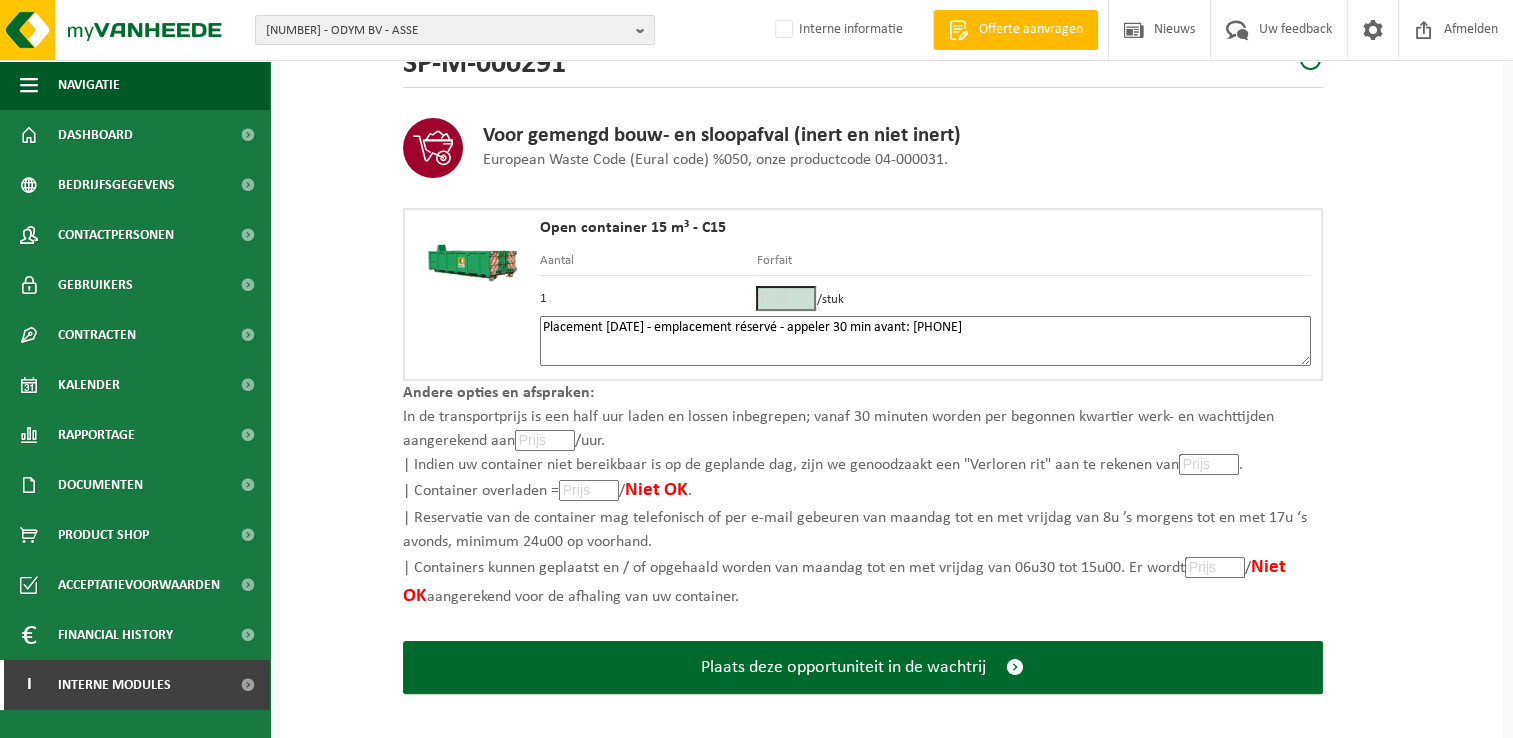 click on "Placement [DATE] - emplacement réservé - appeler 30 min avant: [PHONE]" at bounding box center [925, 341] 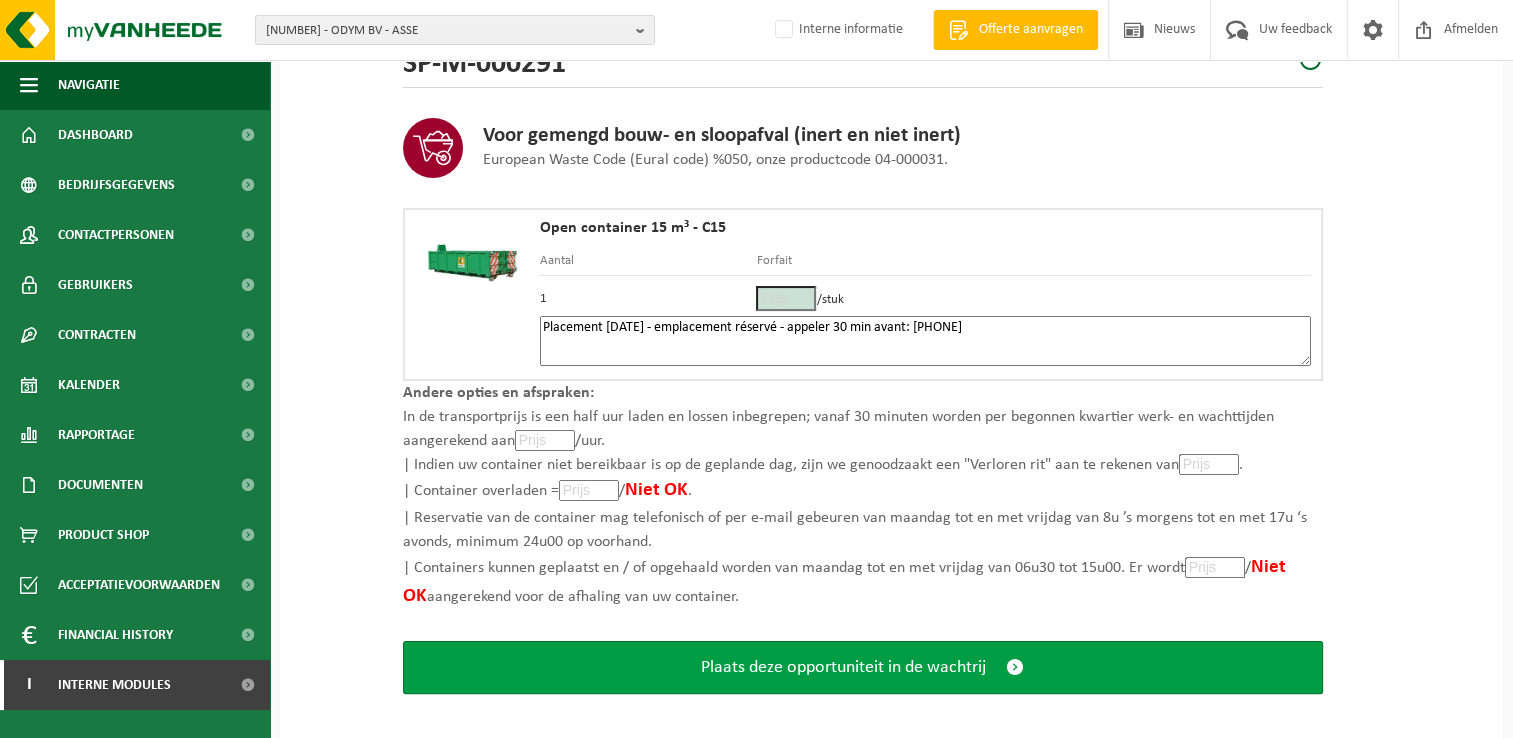 type on "Placement [DATE] - emplacement réservé - appeler 30 min avant: [PHONE]" 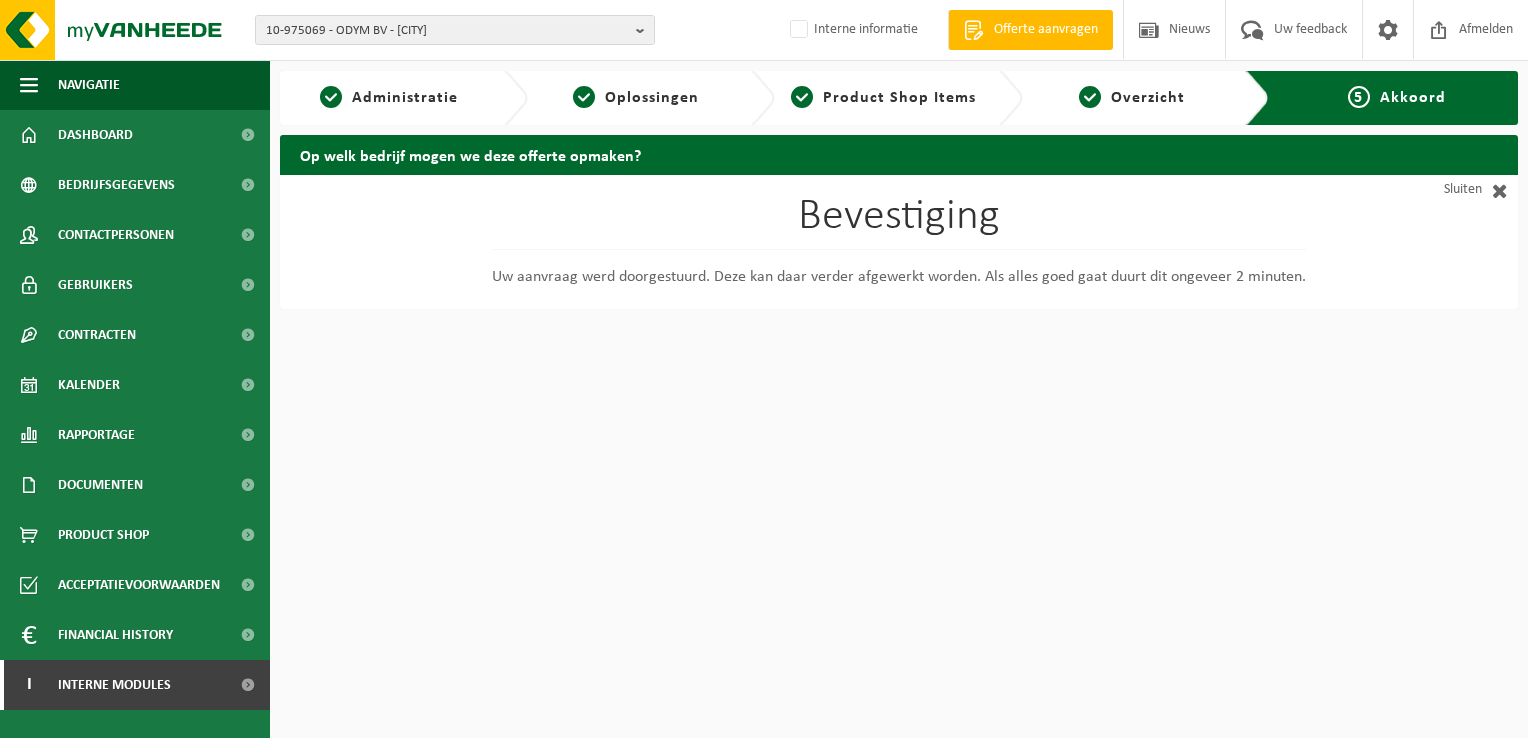 scroll, scrollTop: 0, scrollLeft: 0, axis: both 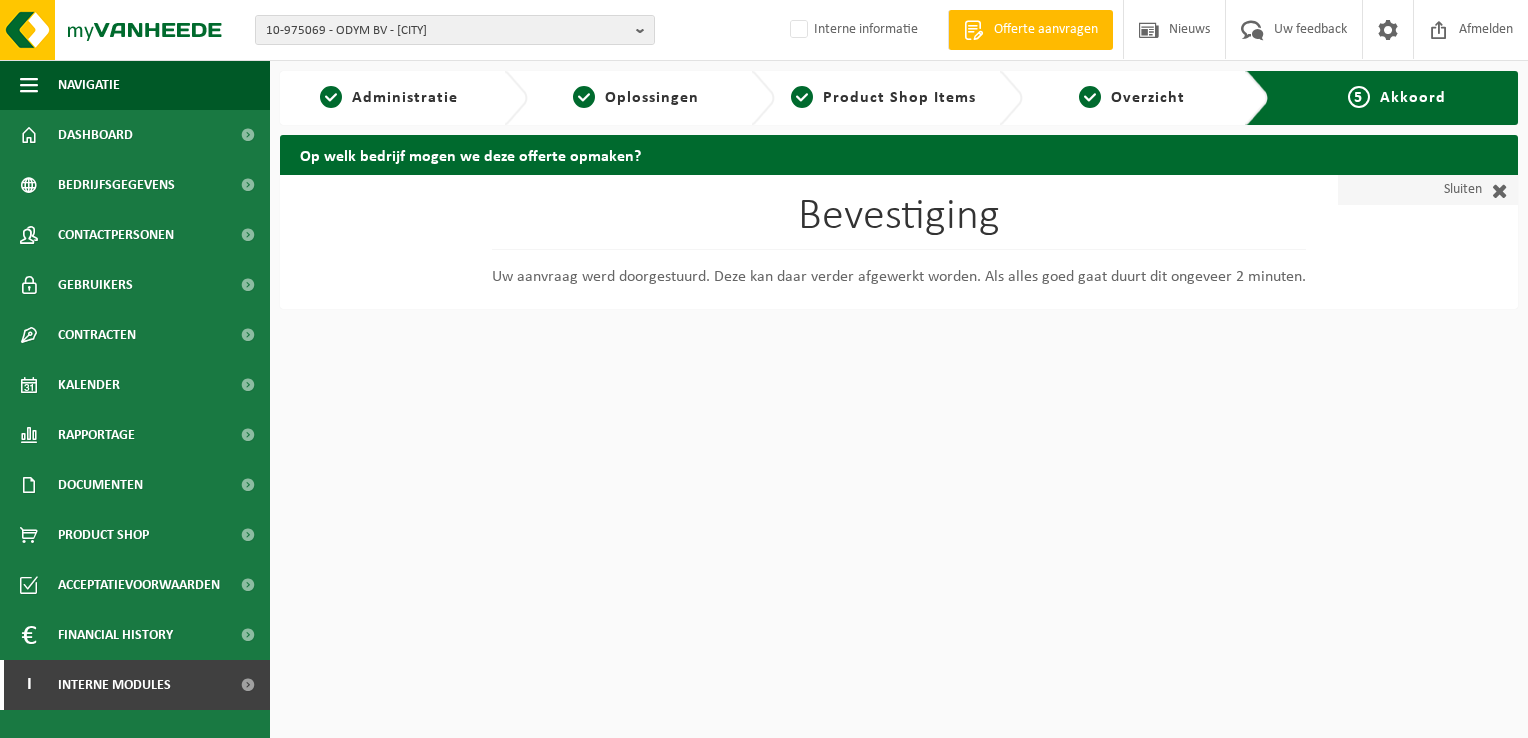 click on "Sluiten" at bounding box center (1428, 190) 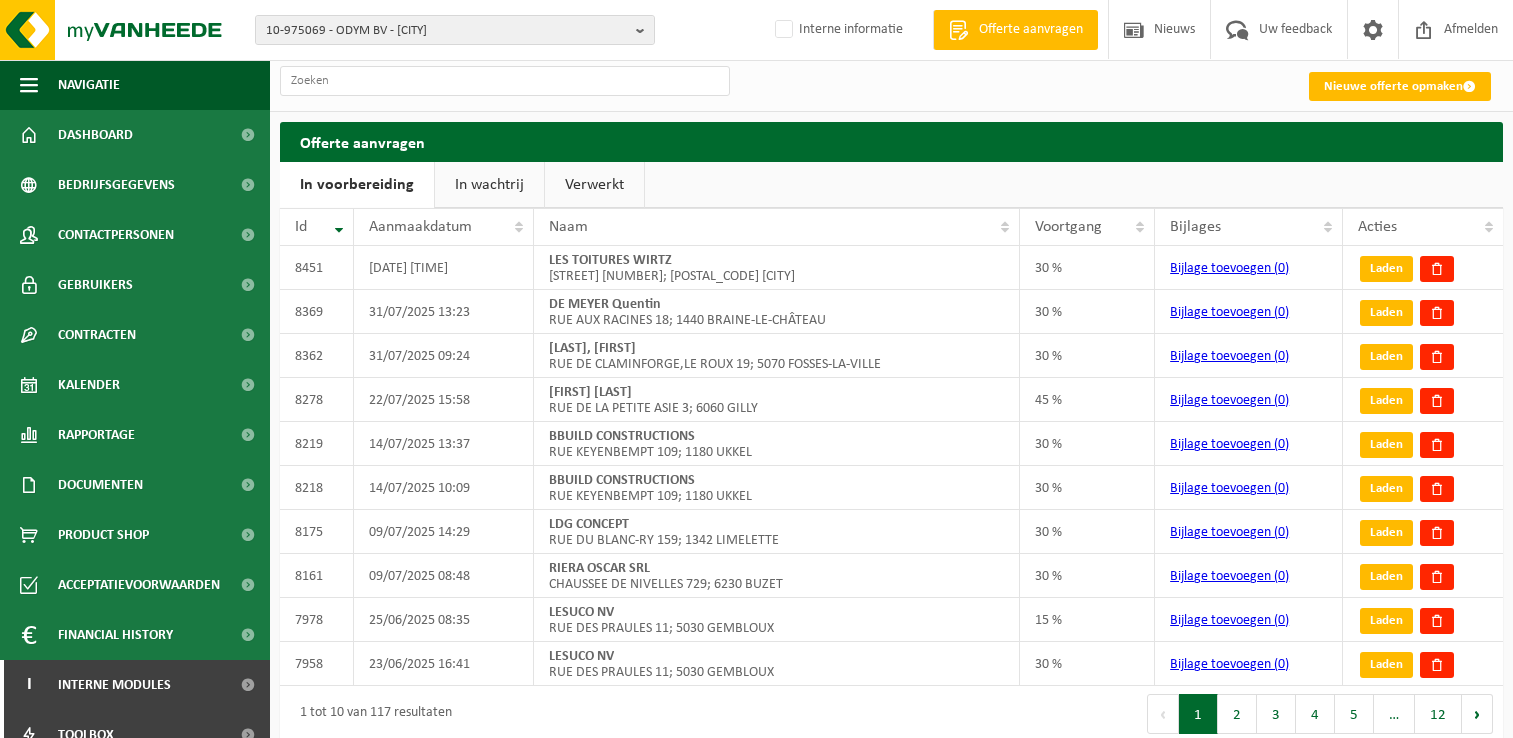 scroll, scrollTop: 0, scrollLeft: 0, axis: both 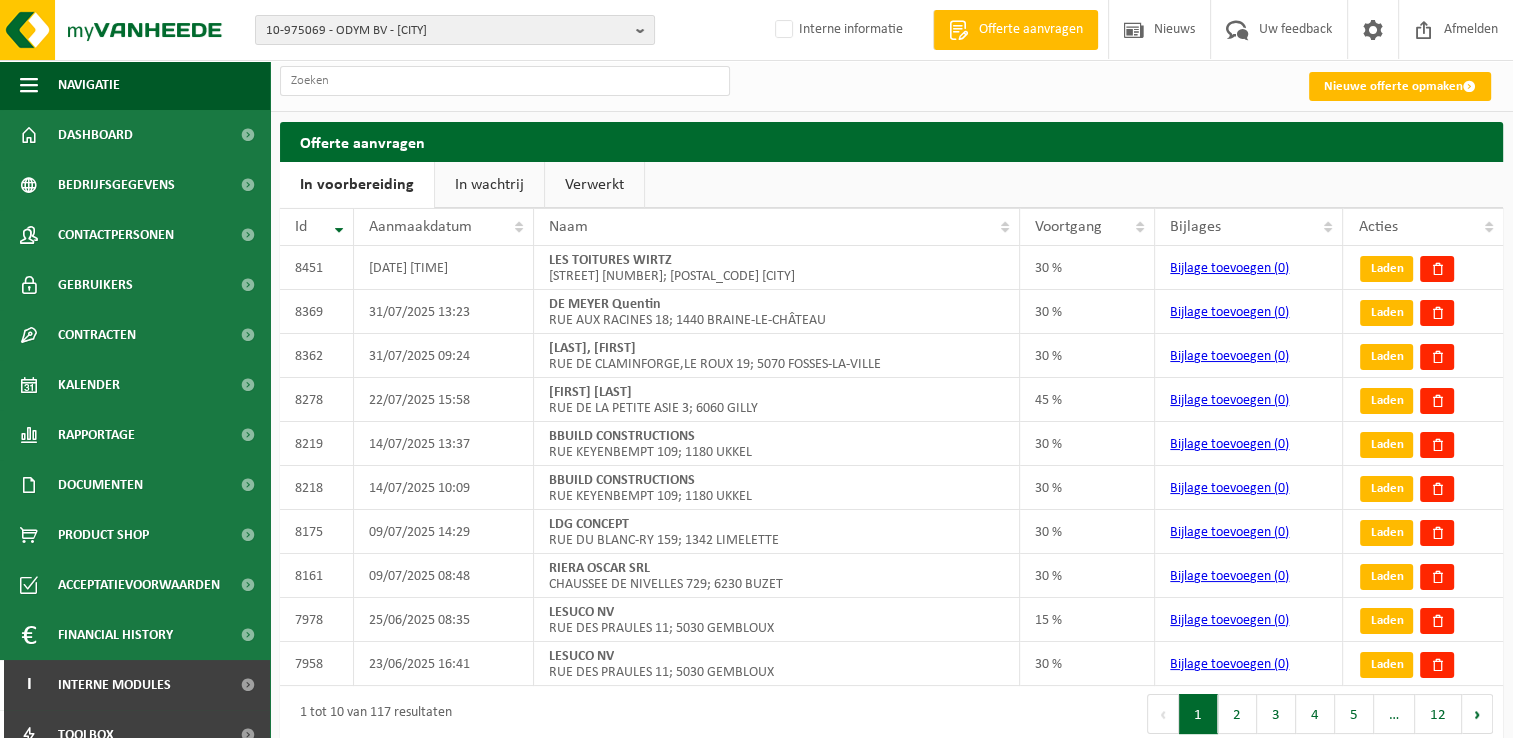 click on "In wachtrij" at bounding box center (489, 185) 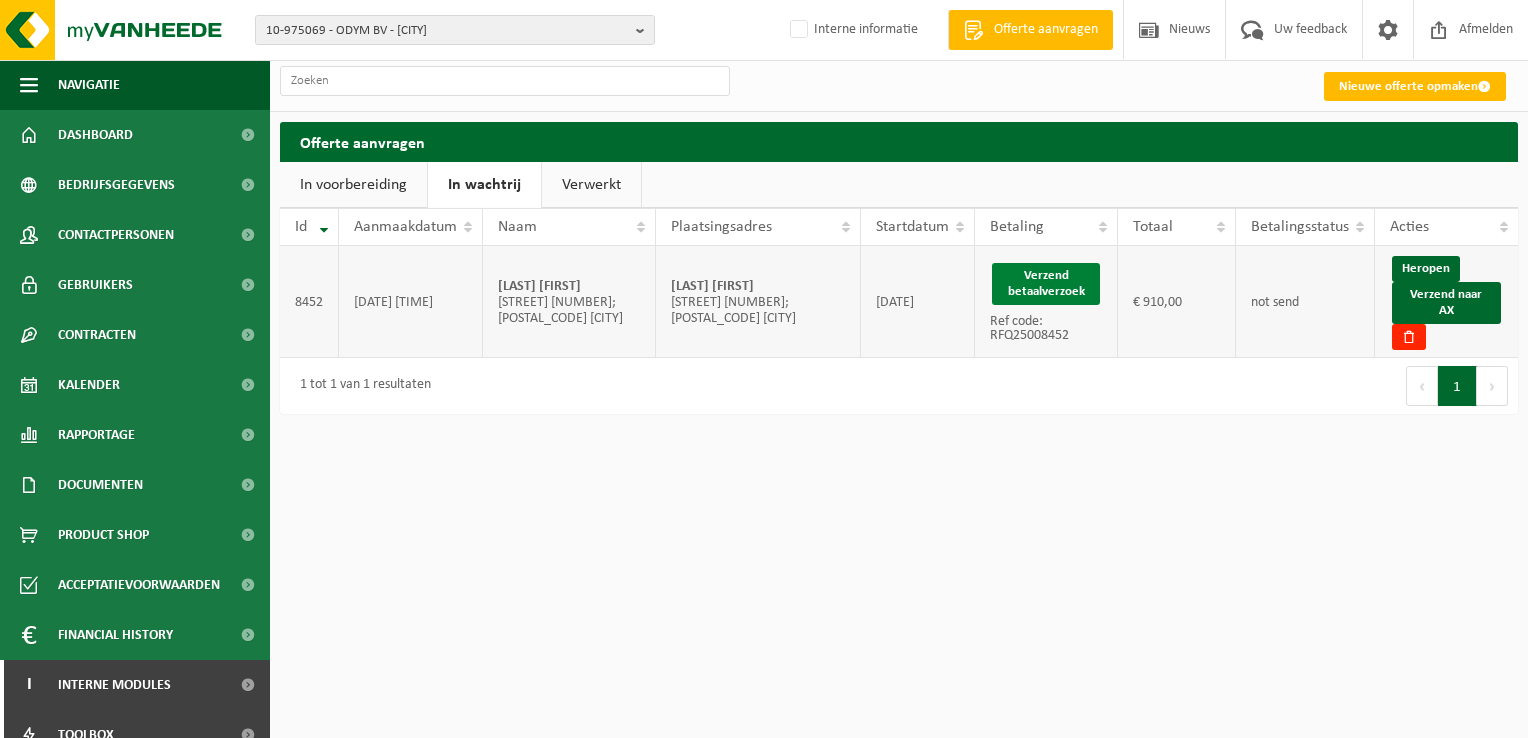 click on "Verzend betaalverzoek" at bounding box center (1046, 284) 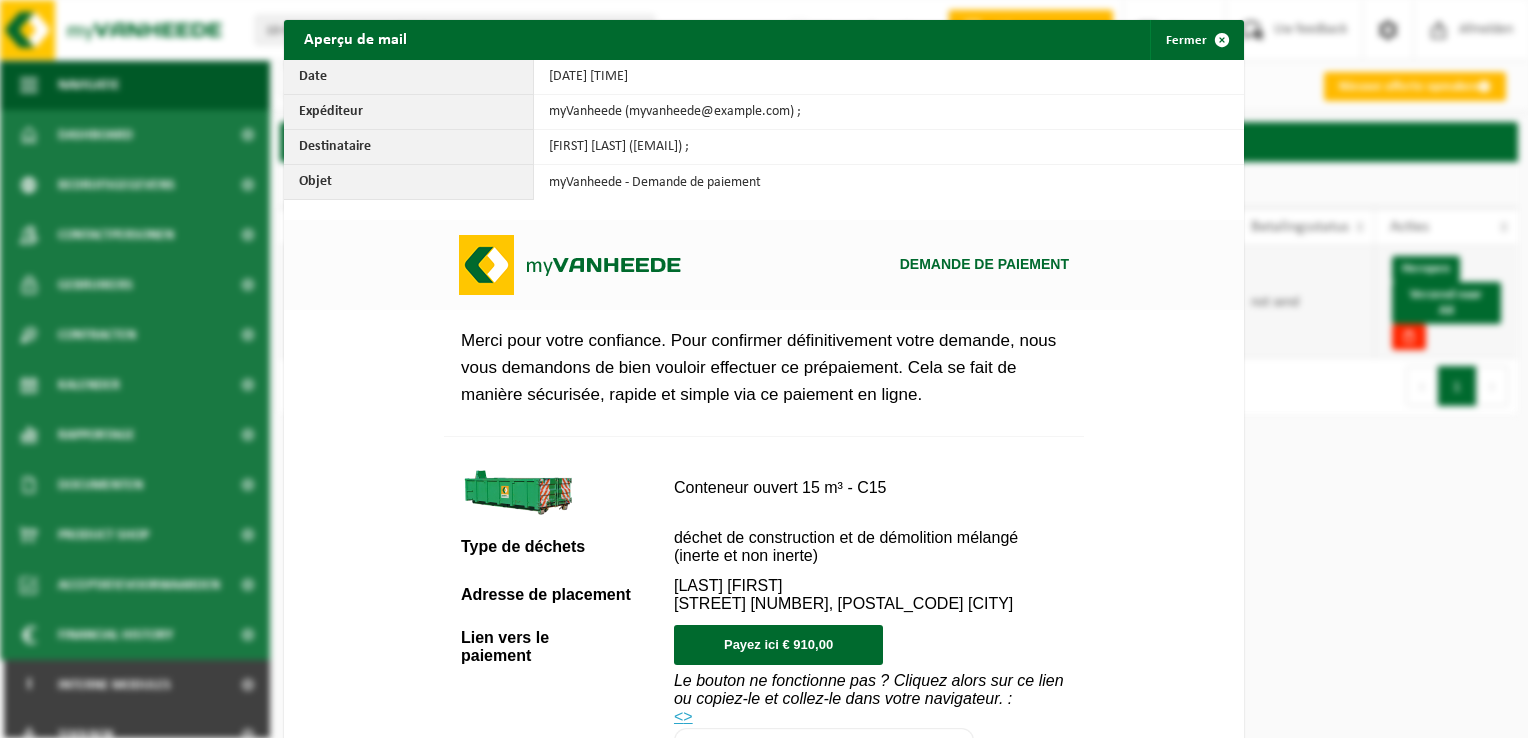 scroll, scrollTop: 0, scrollLeft: 0, axis: both 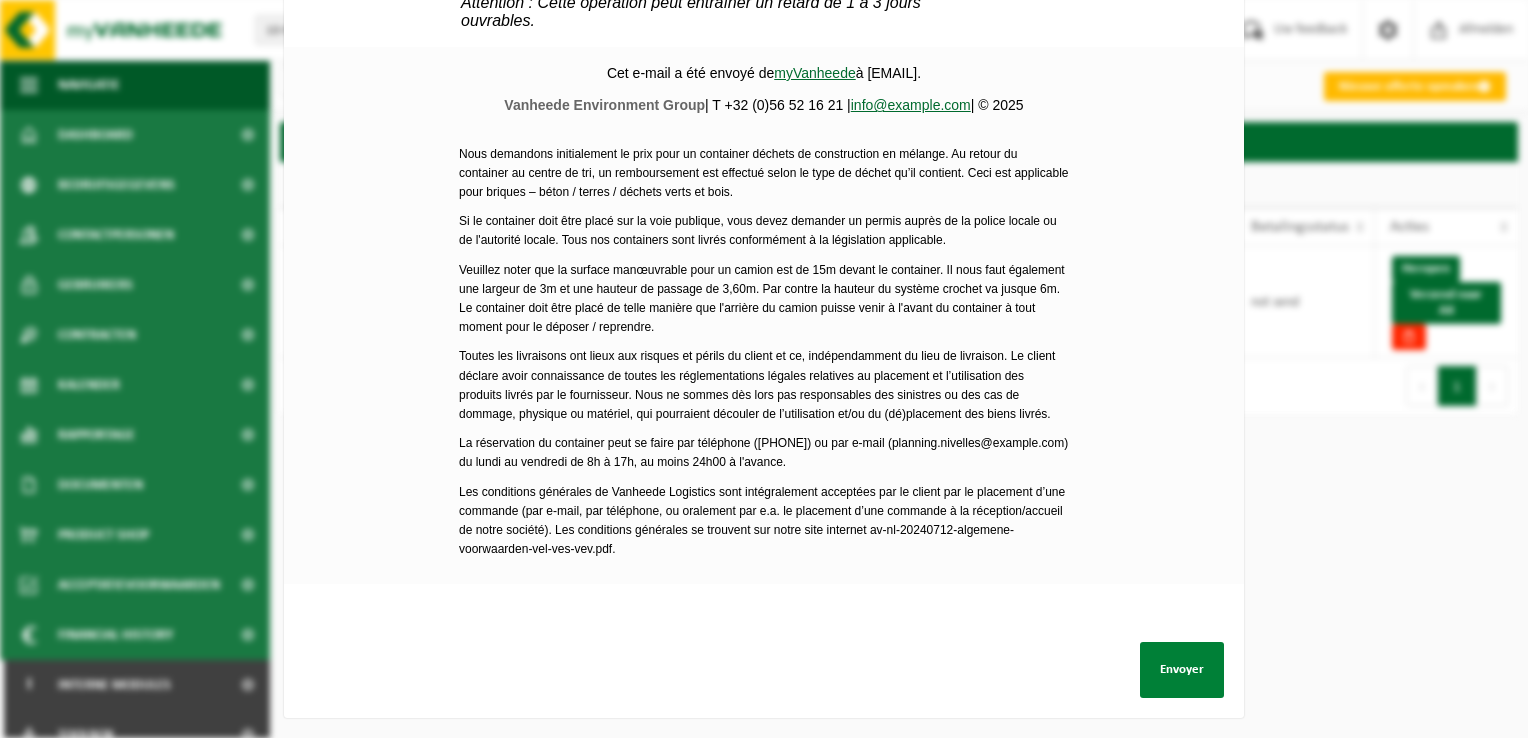 click on "Envoyer" at bounding box center (1182, 670) 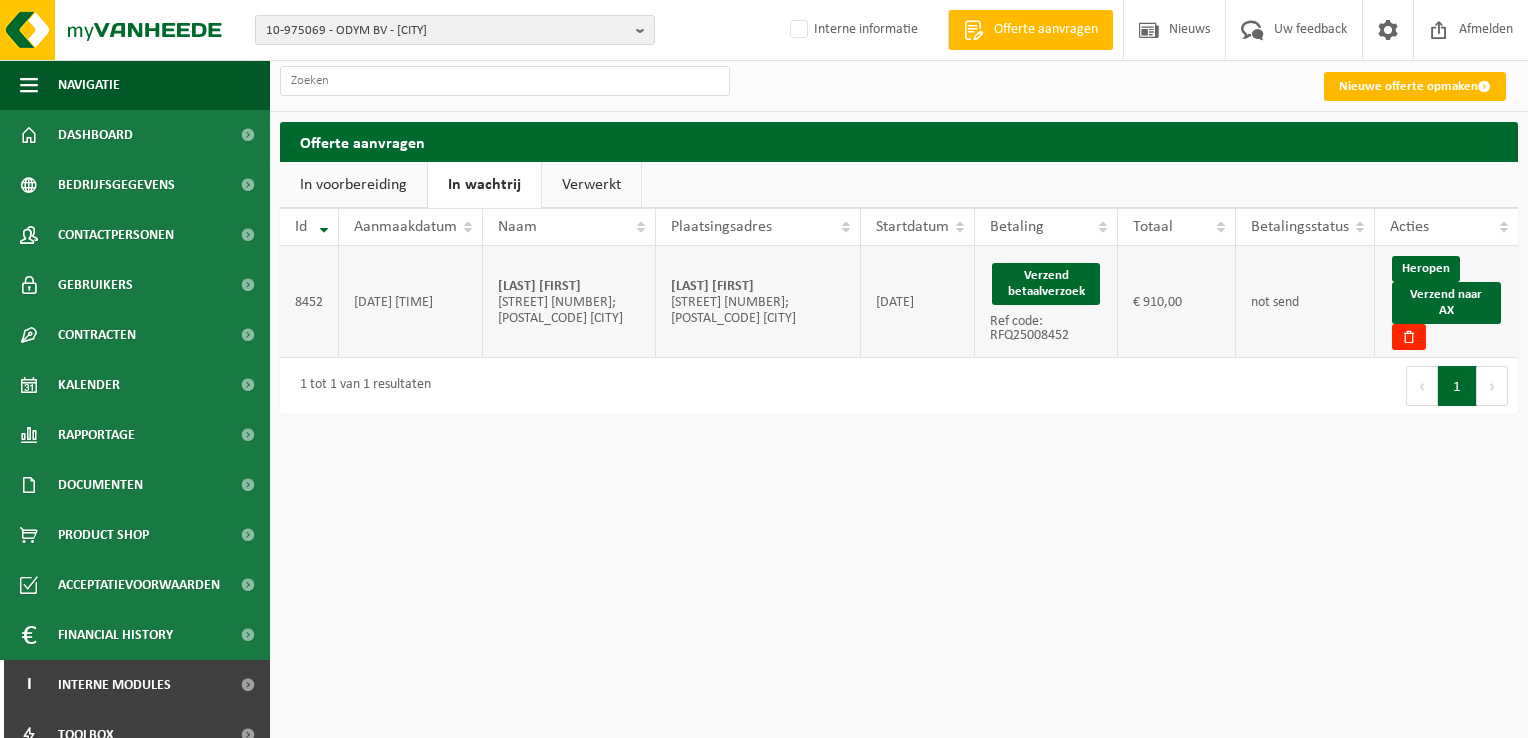 drag, startPoint x: 778, startPoint y: 278, endPoint x: 660, endPoint y: 279, distance: 118.004234 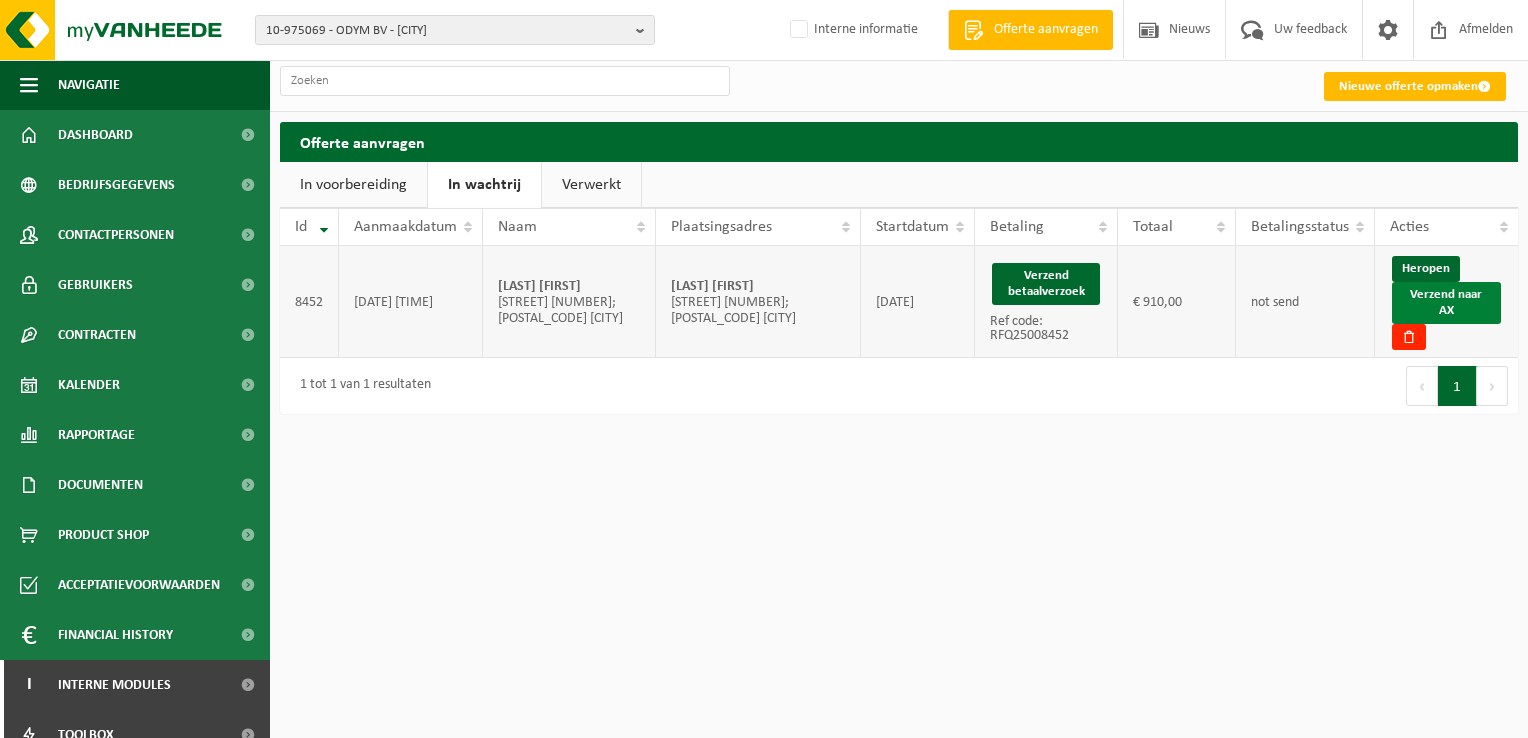 click on "Verzend naar AX" at bounding box center [1446, 303] 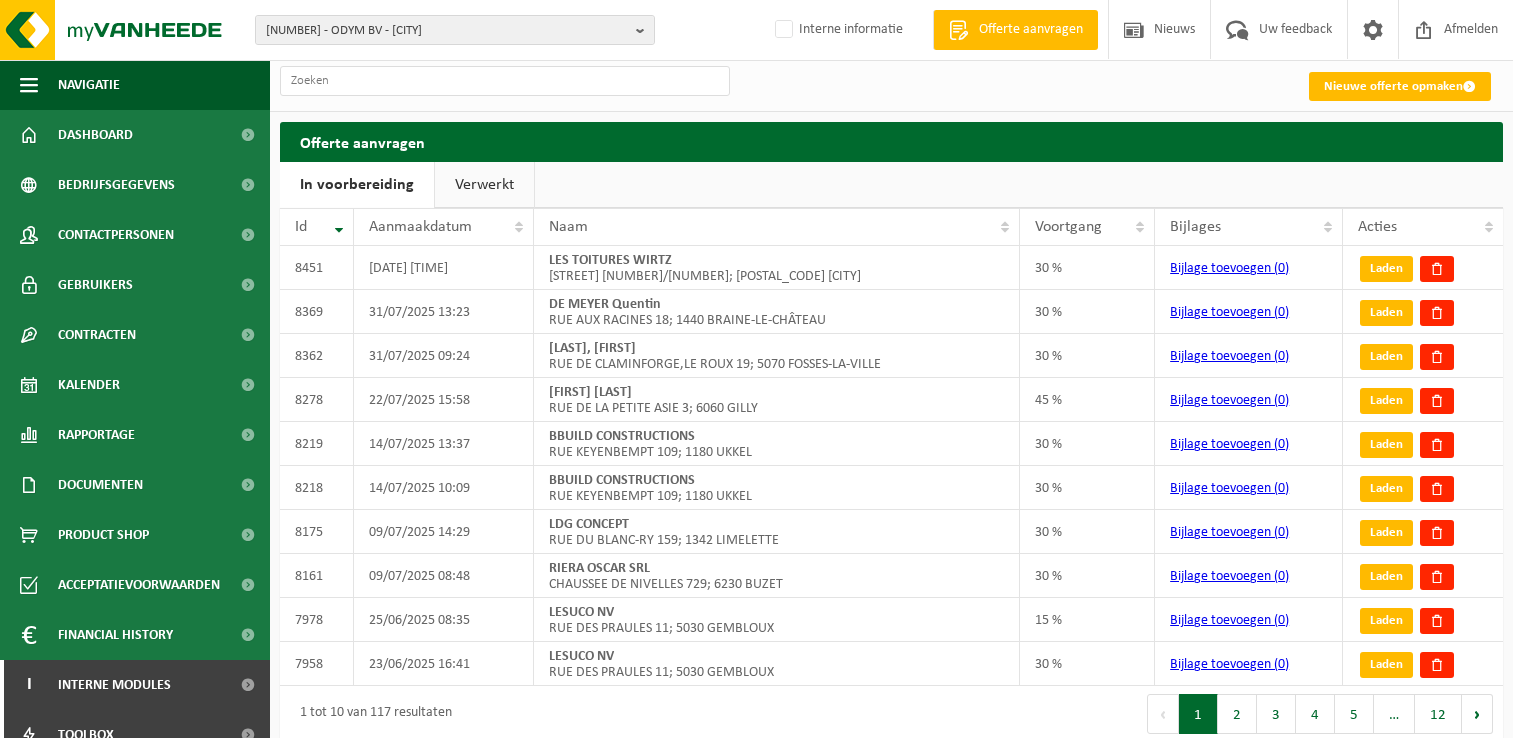 scroll, scrollTop: 0, scrollLeft: 0, axis: both 